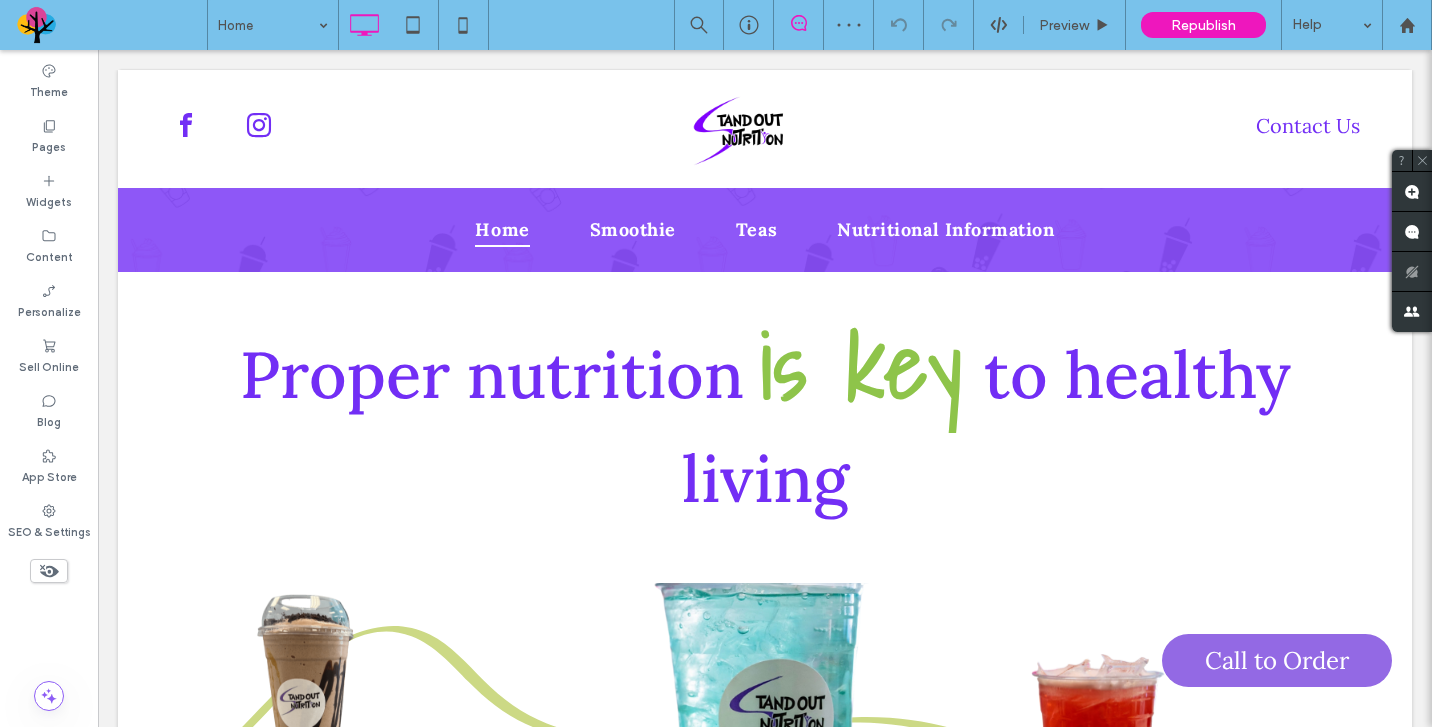 scroll, scrollTop: 0, scrollLeft: 0, axis: both 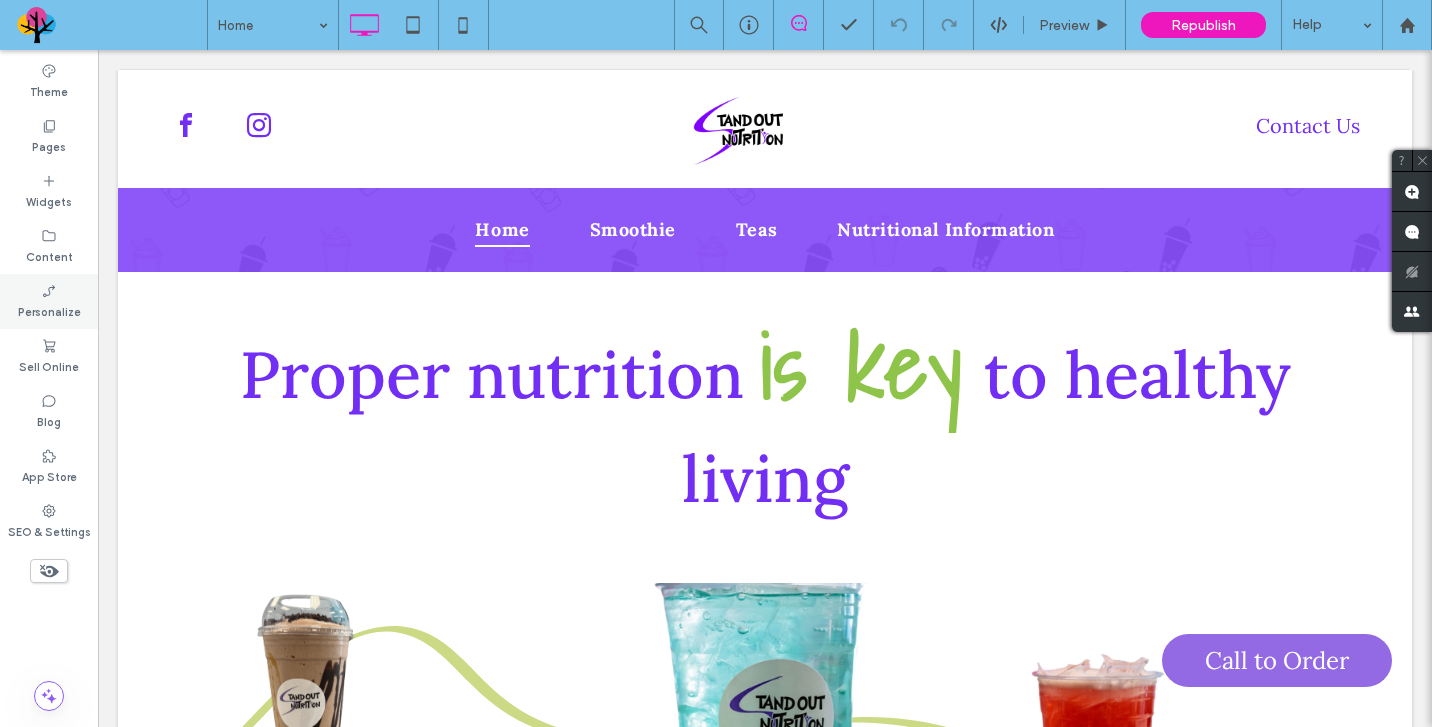 click on "Personalize" at bounding box center [49, 301] 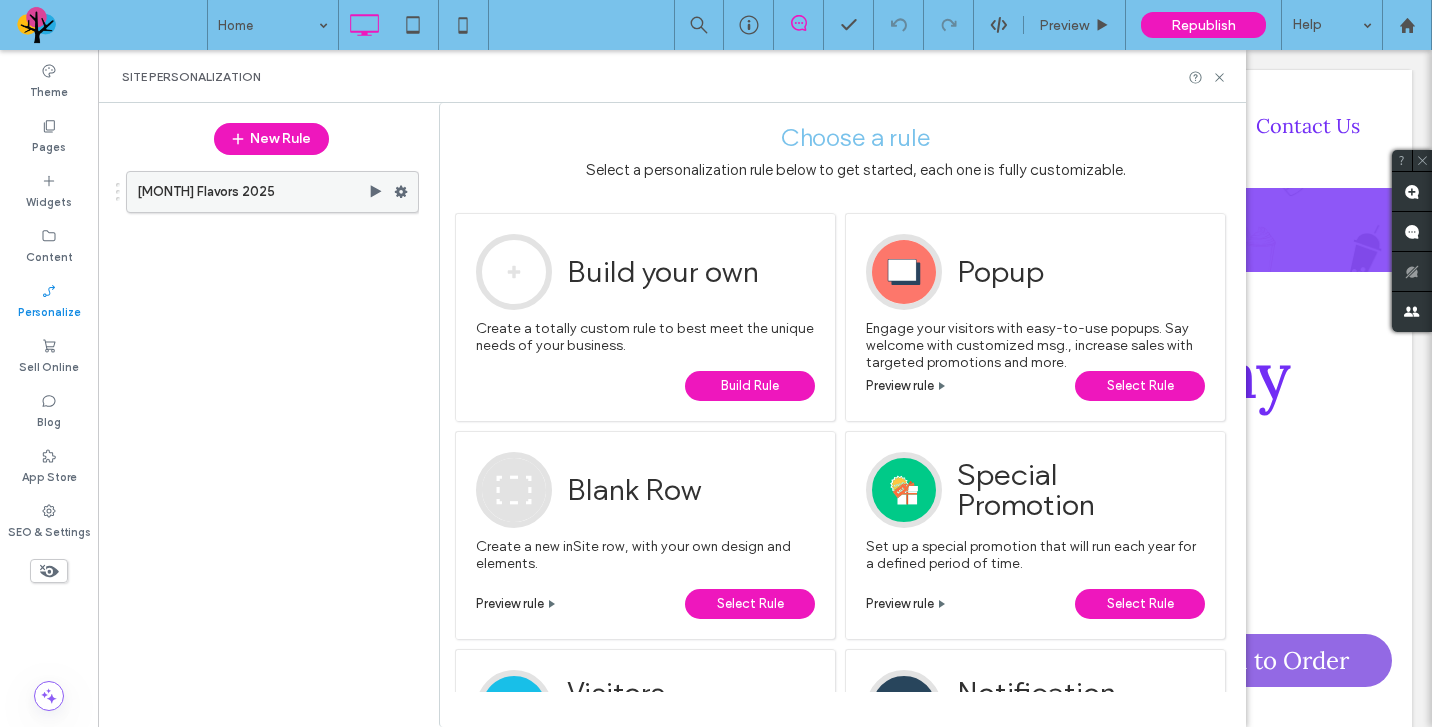 click on "[MONTH] Flavors 2025" at bounding box center (252, 192) 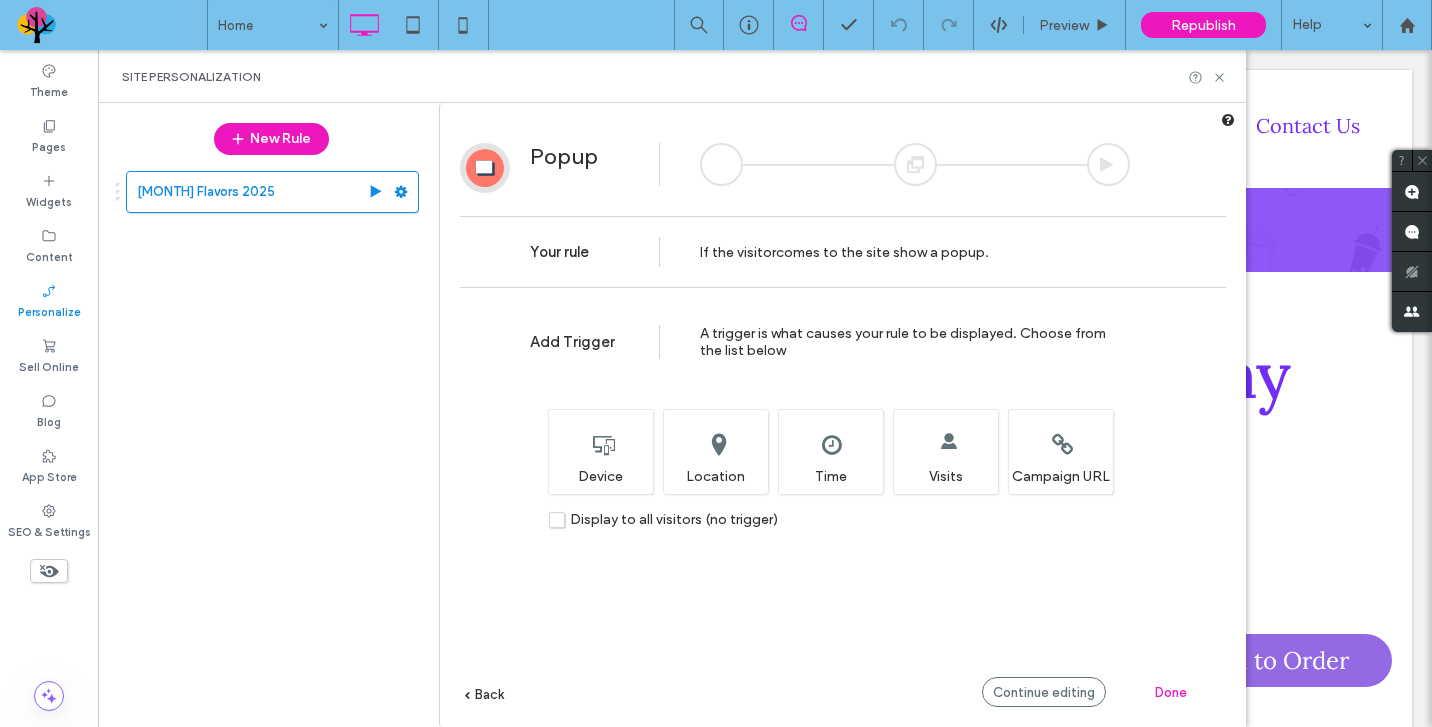 click on "Done" at bounding box center [1171, 692] 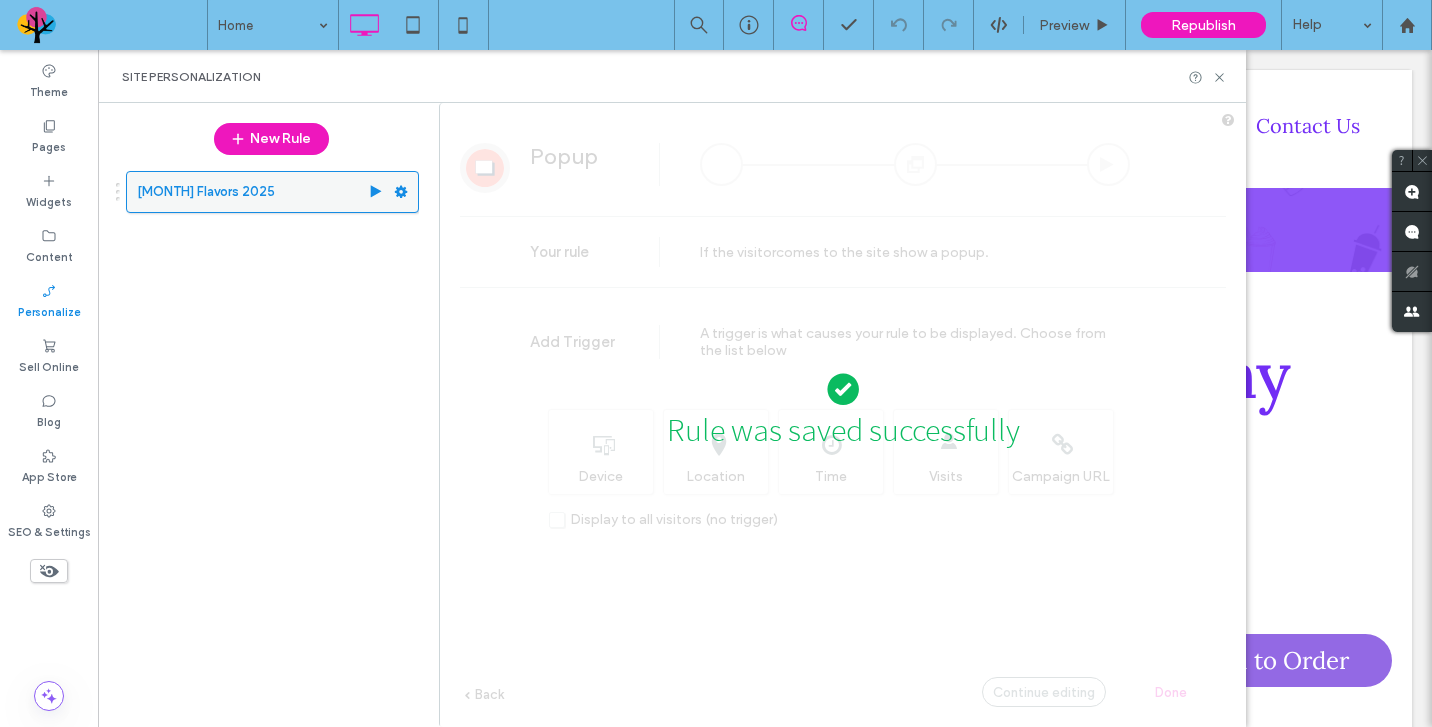 click on "[MONTH] Flavors 2025" at bounding box center (252, 192) 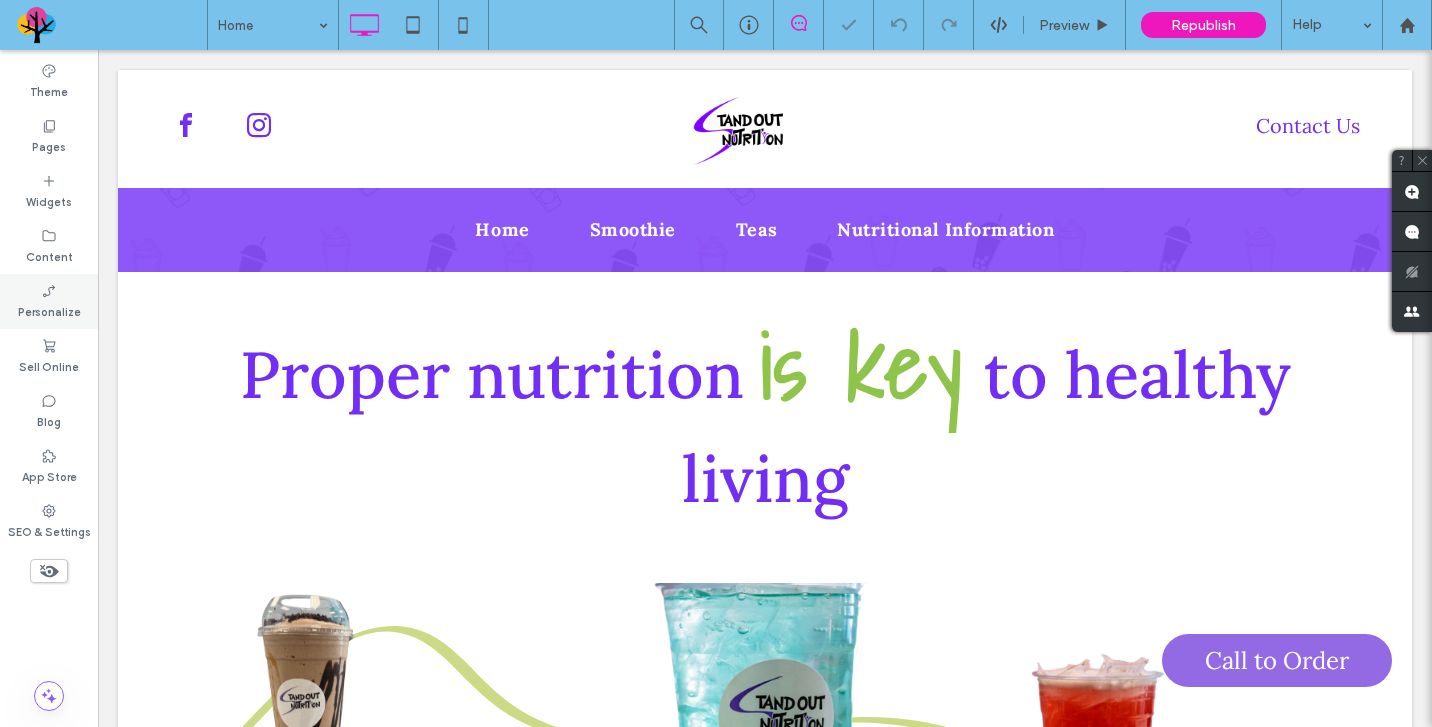 click on "Personalize" at bounding box center [49, 301] 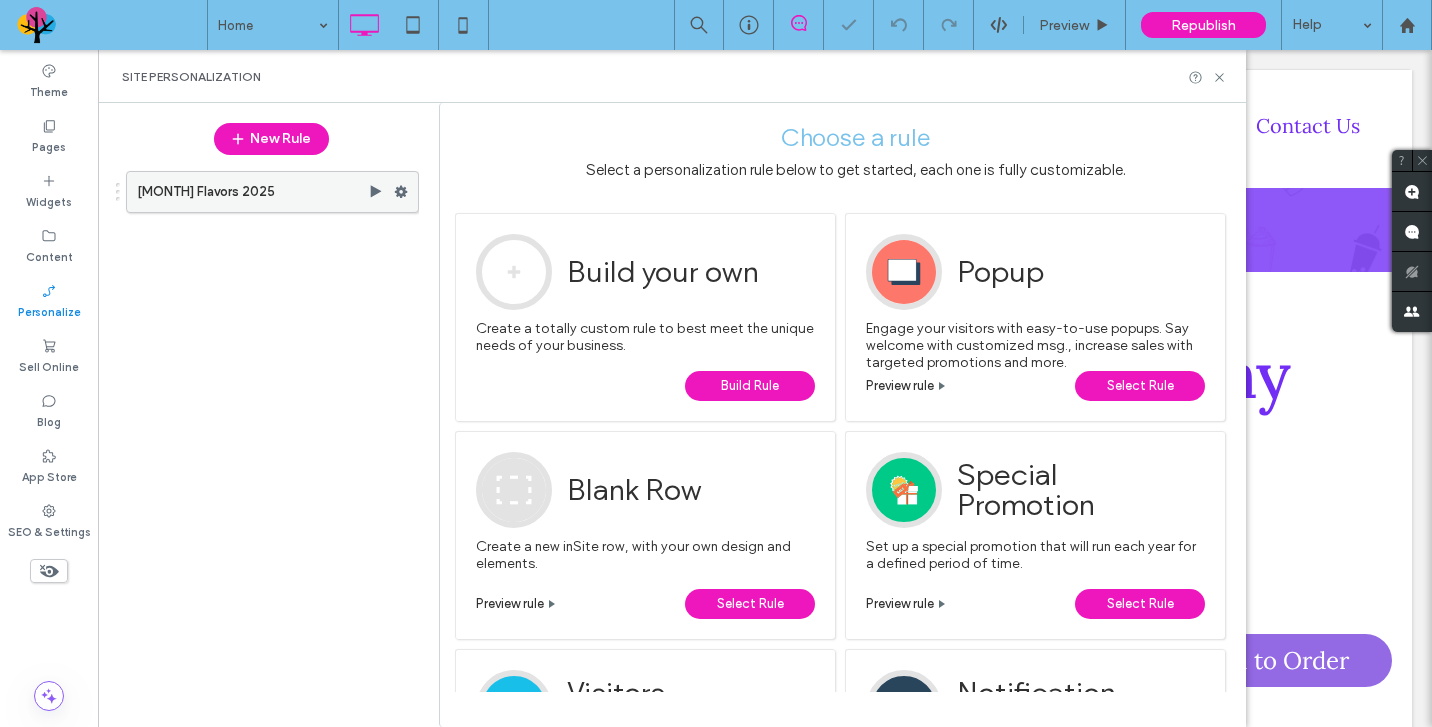 click on "[MONTH] Flavors 2025" at bounding box center [252, 192] 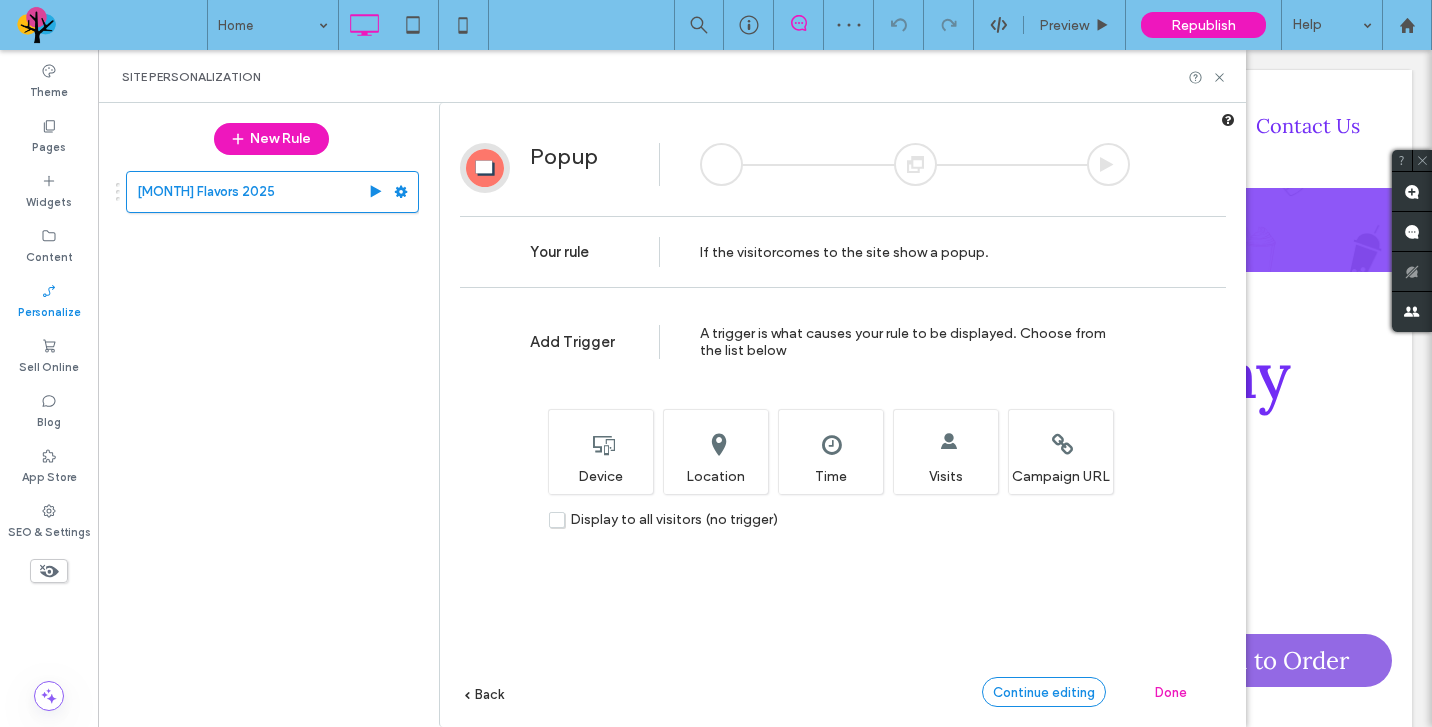 click on "Continue editing" at bounding box center [1044, 692] 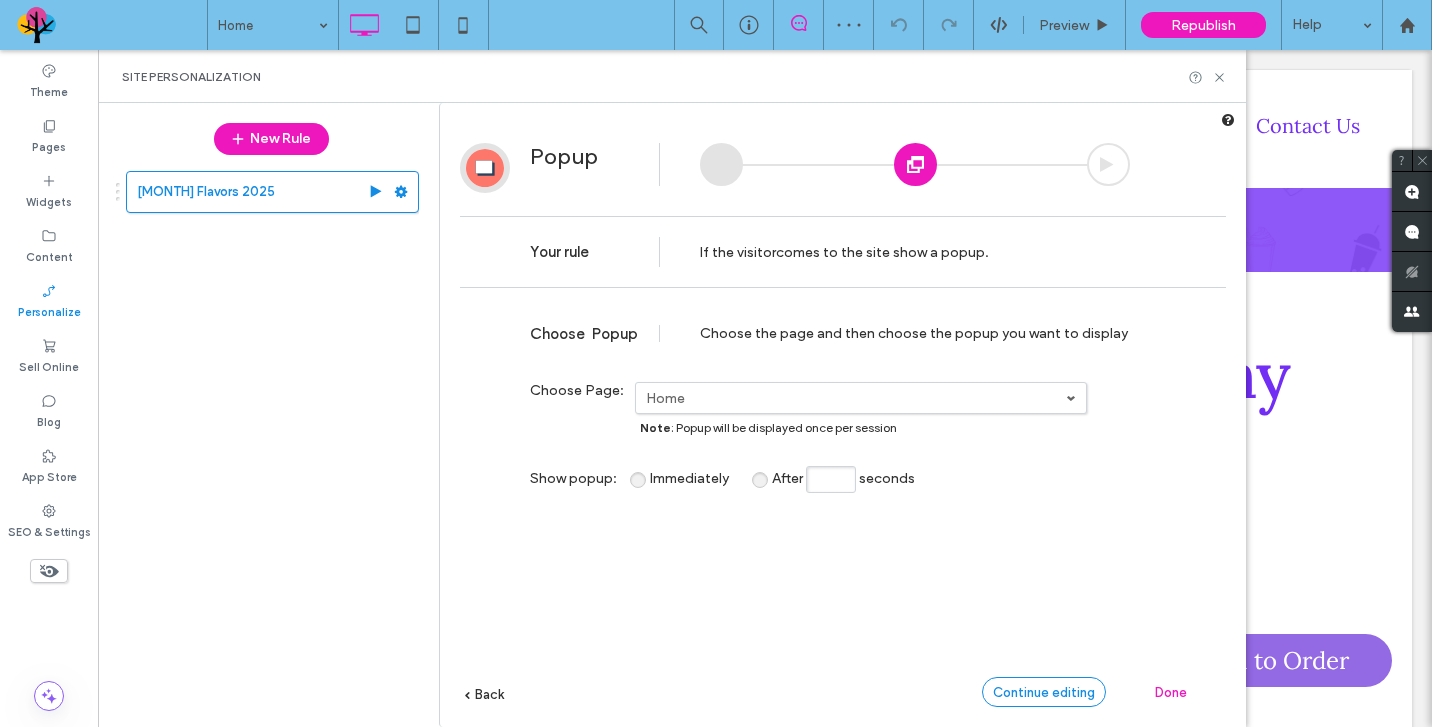 click on "Continue editing" at bounding box center (1044, 692) 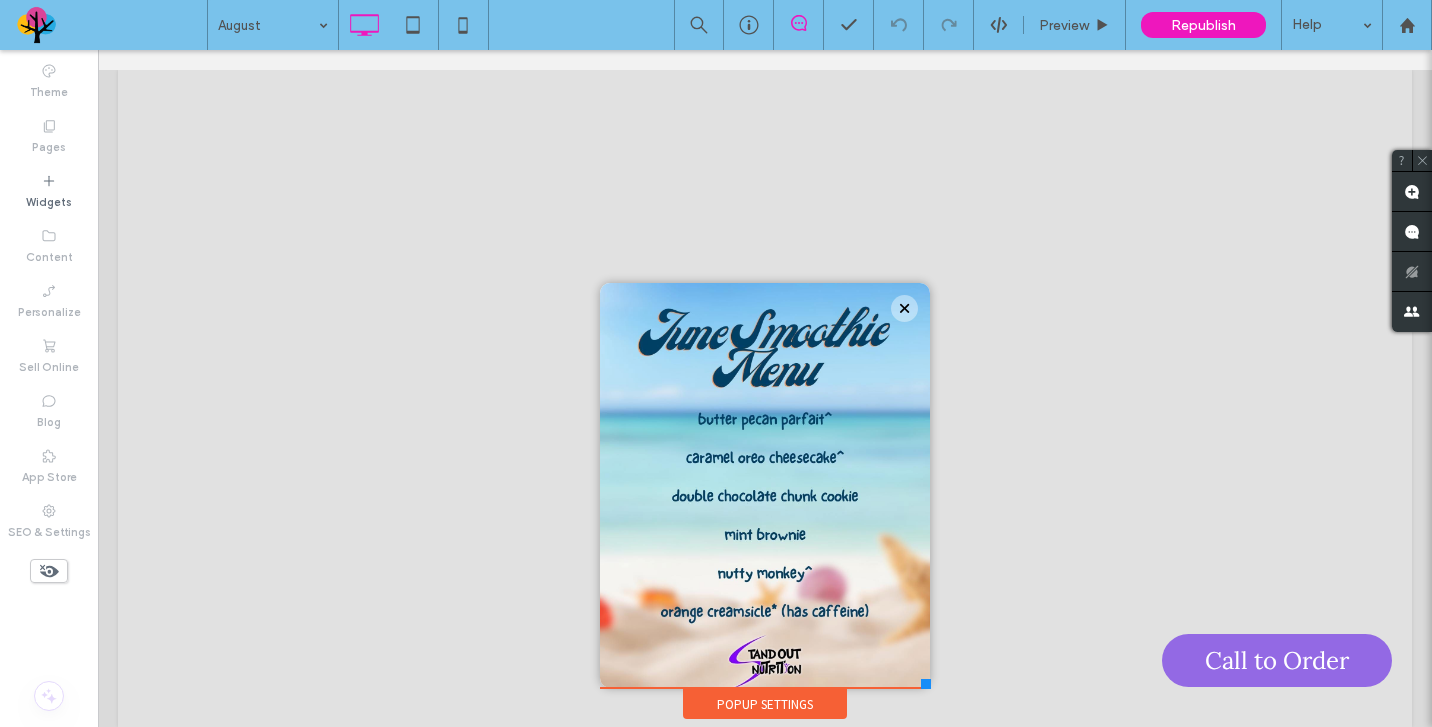 scroll, scrollTop: 0, scrollLeft: 0, axis: both 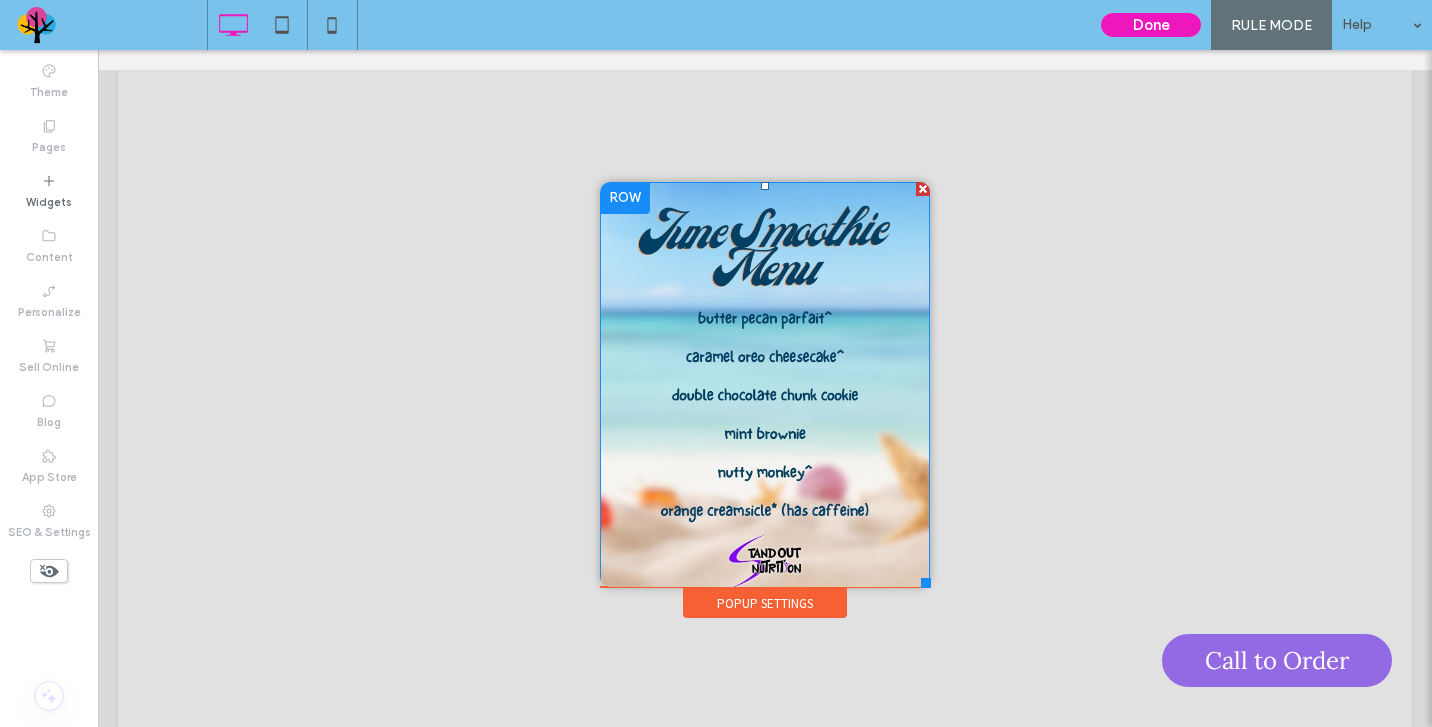 click at bounding box center [765, 388] 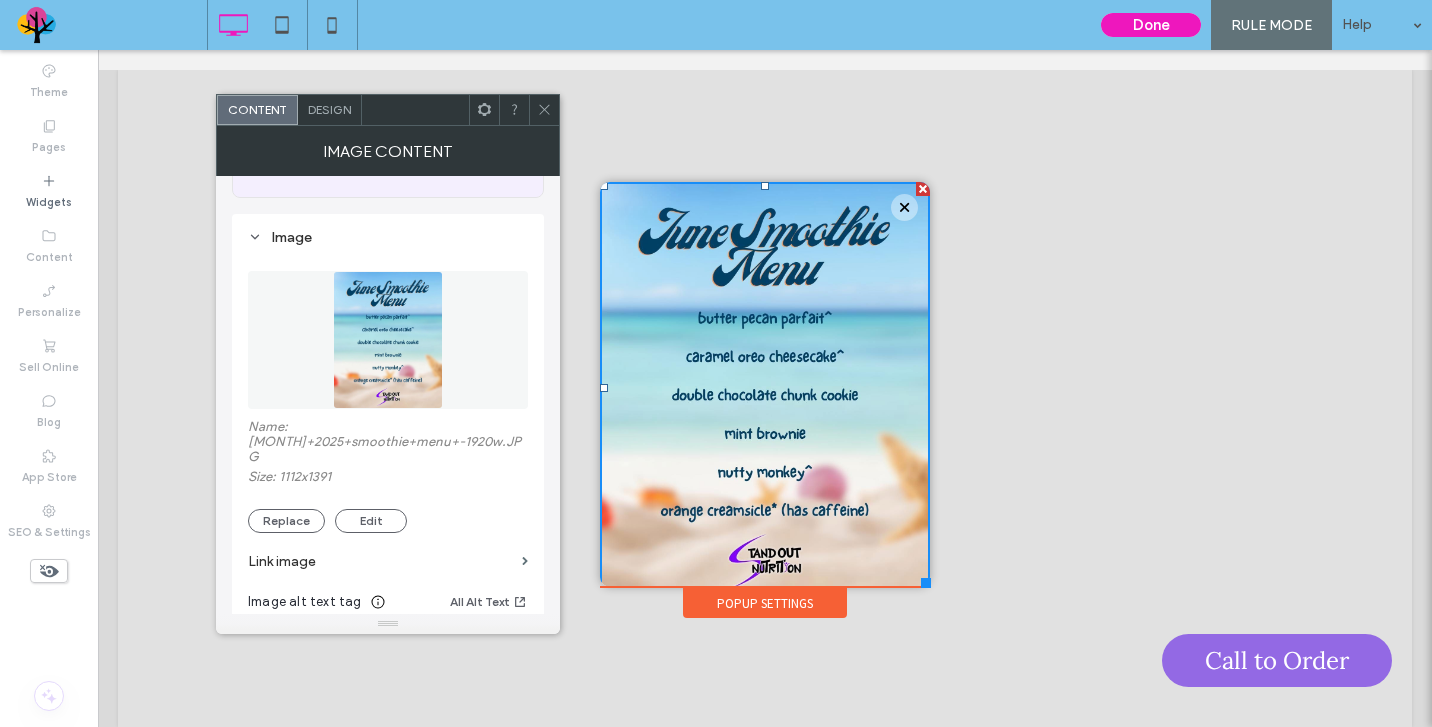 scroll, scrollTop: 165, scrollLeft: 0, axis: vertical 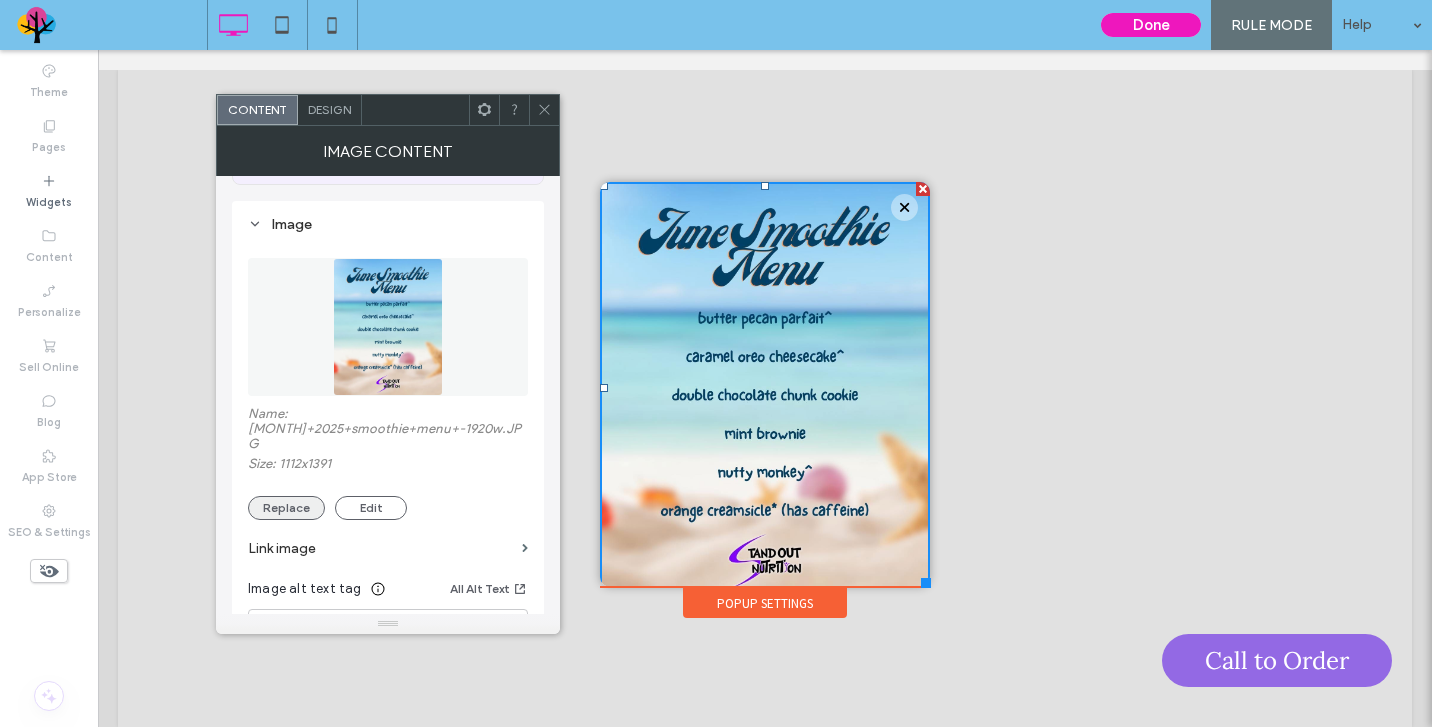 click on "Replace" at bounding box center [286, 508] 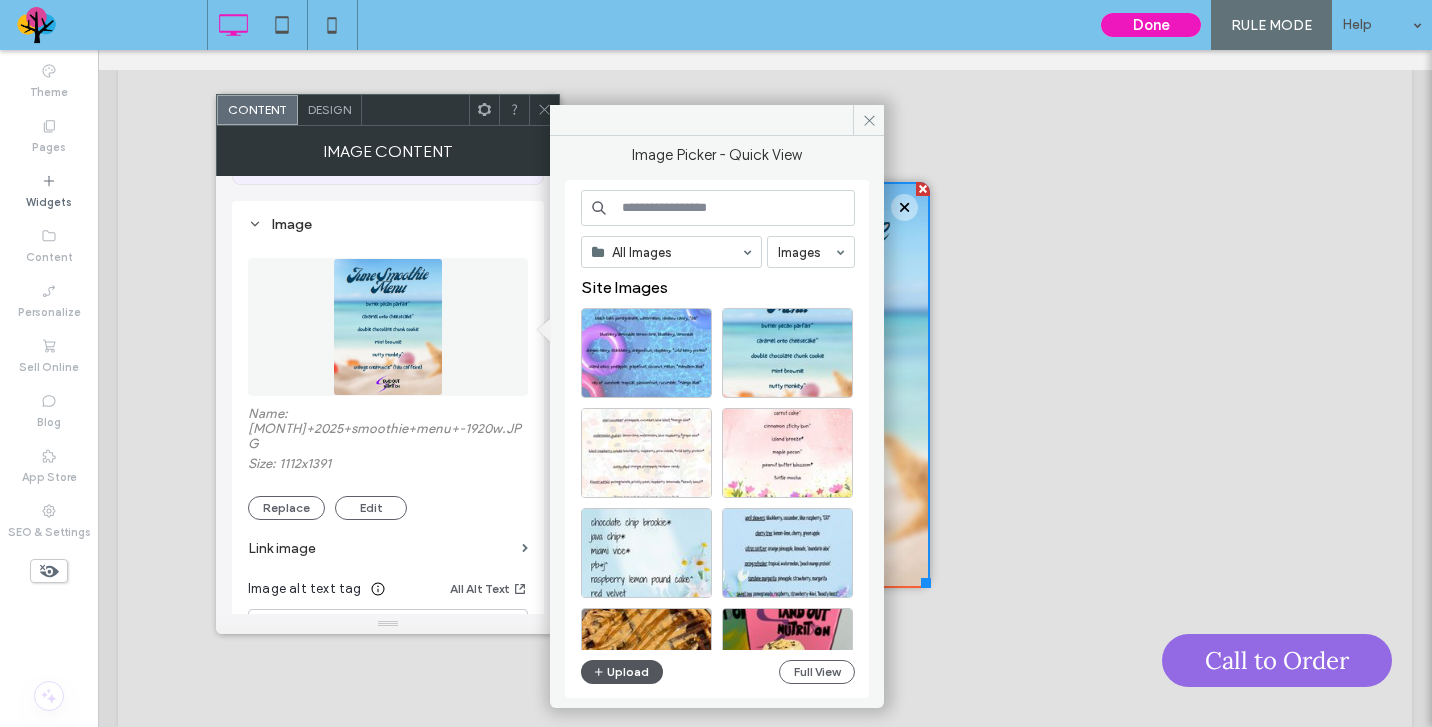 click on "Upload" at bounding box center [622, 672] 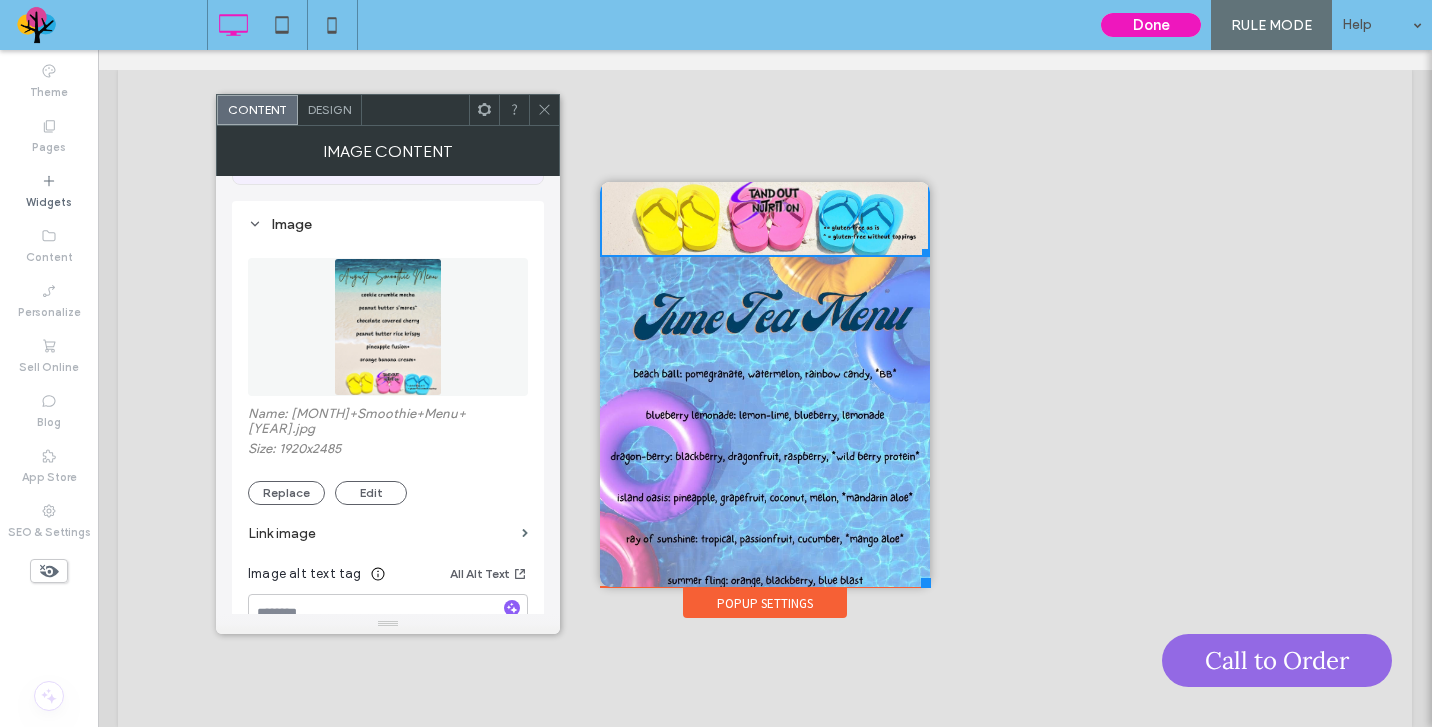 scroll, scrollTop: 422, scrollLeft: 0, axis: vertical 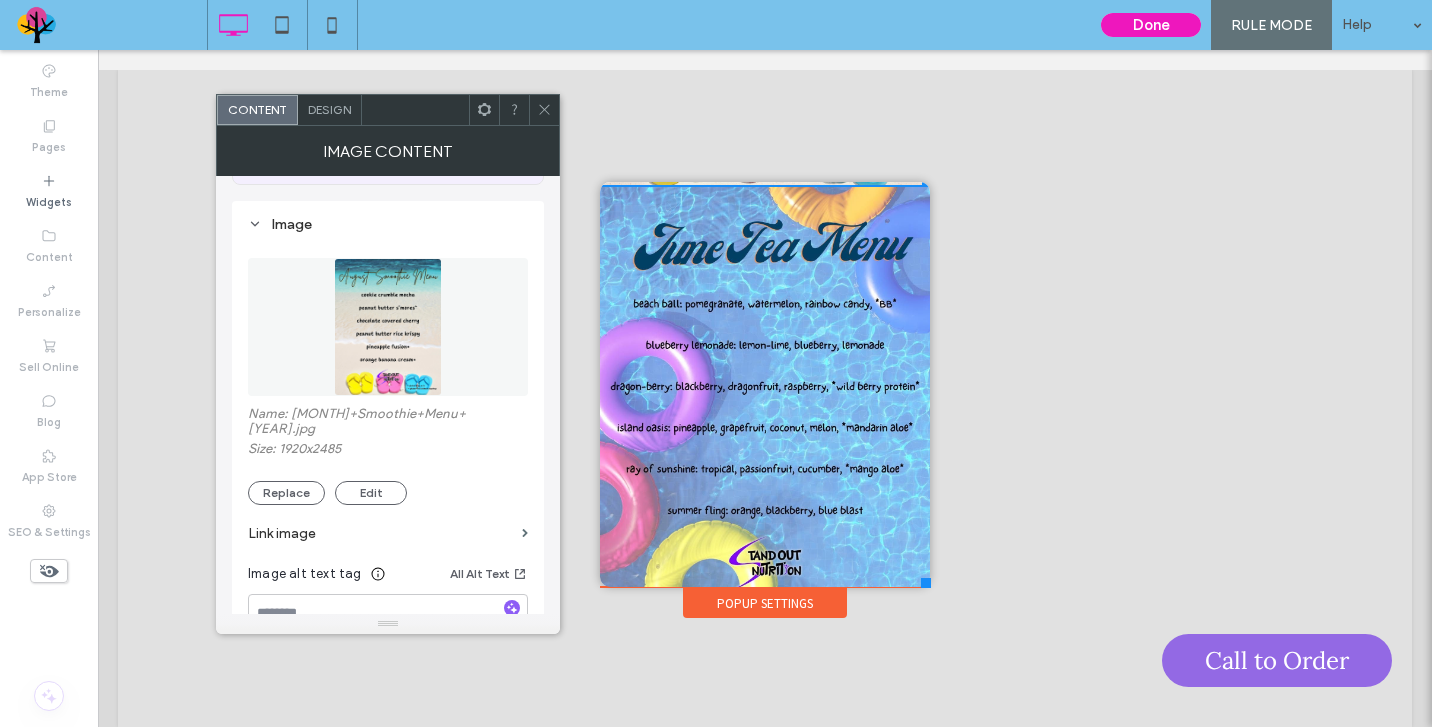 click at bounding box center [765, 393] 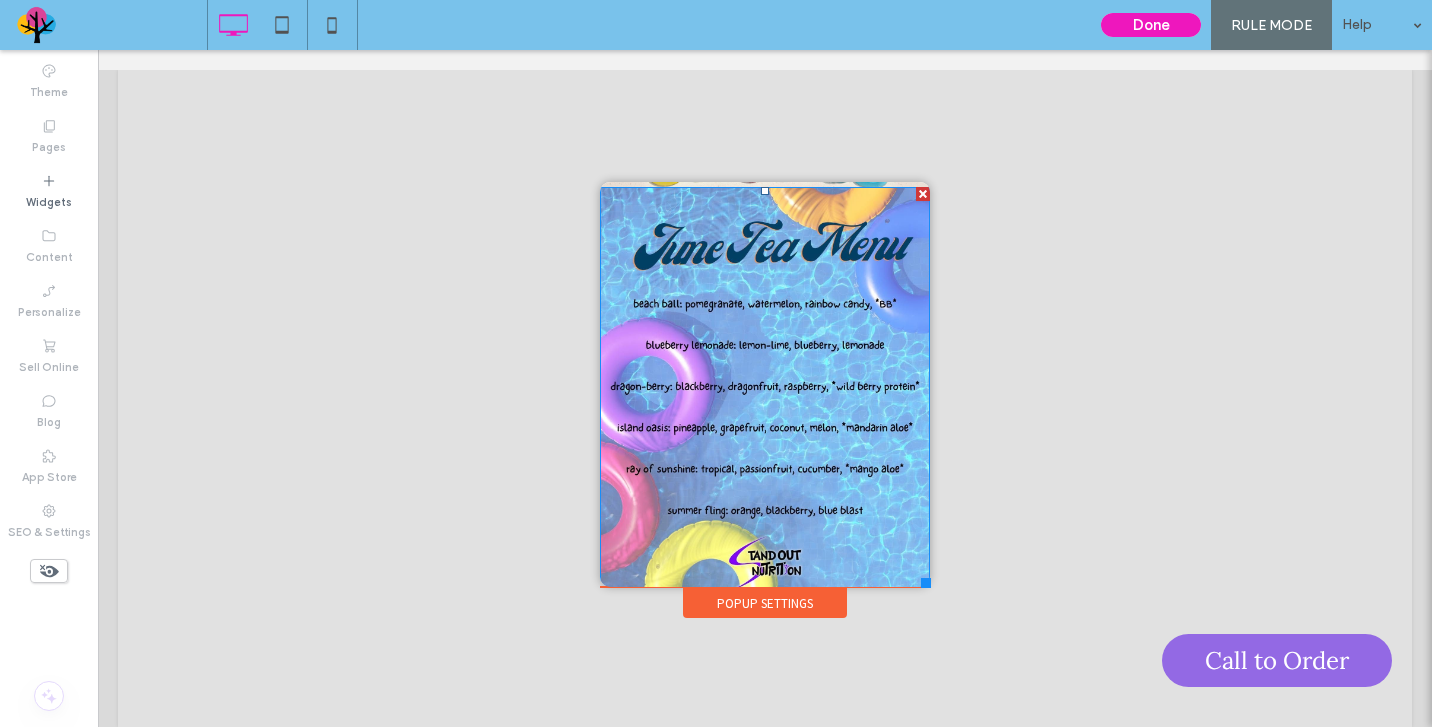 click at bounding box center (765, 393) 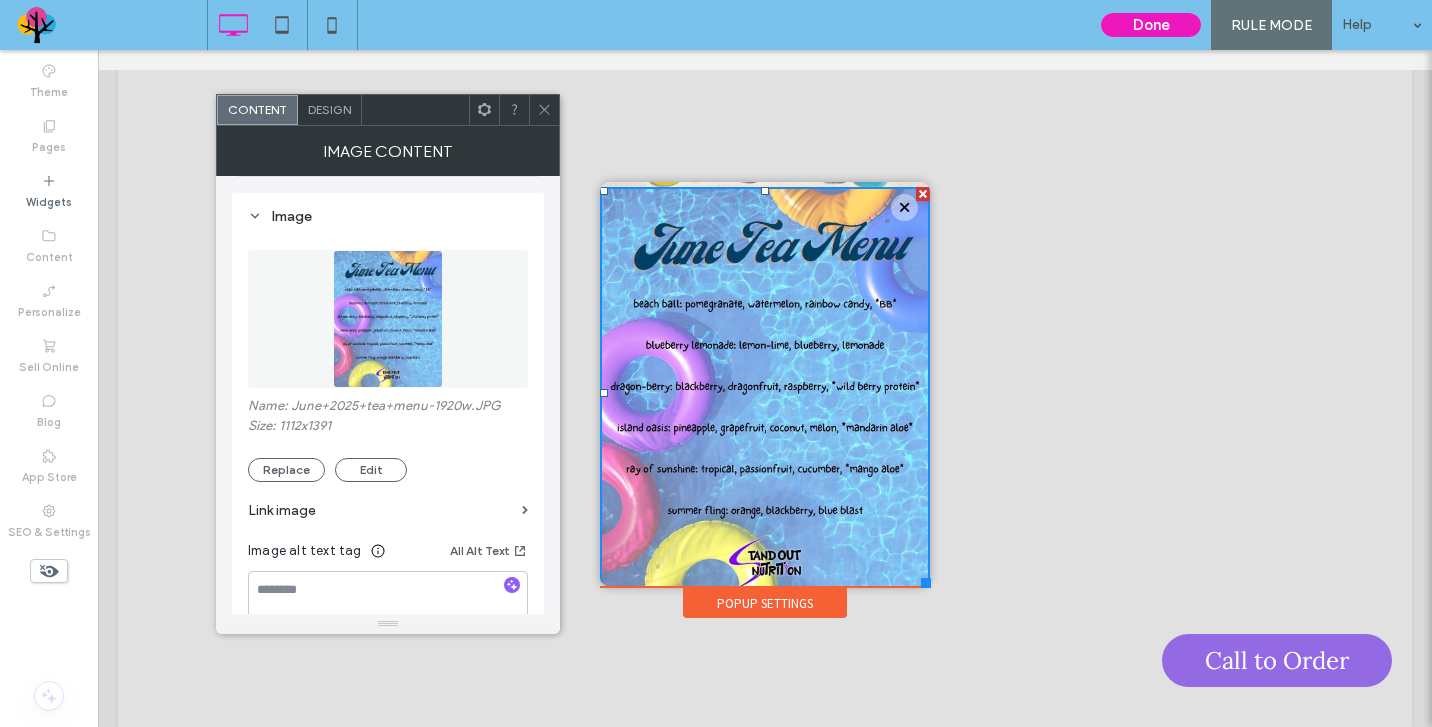 scroll, scrollTop: 174, scrollLeft: 0, axis: vertical 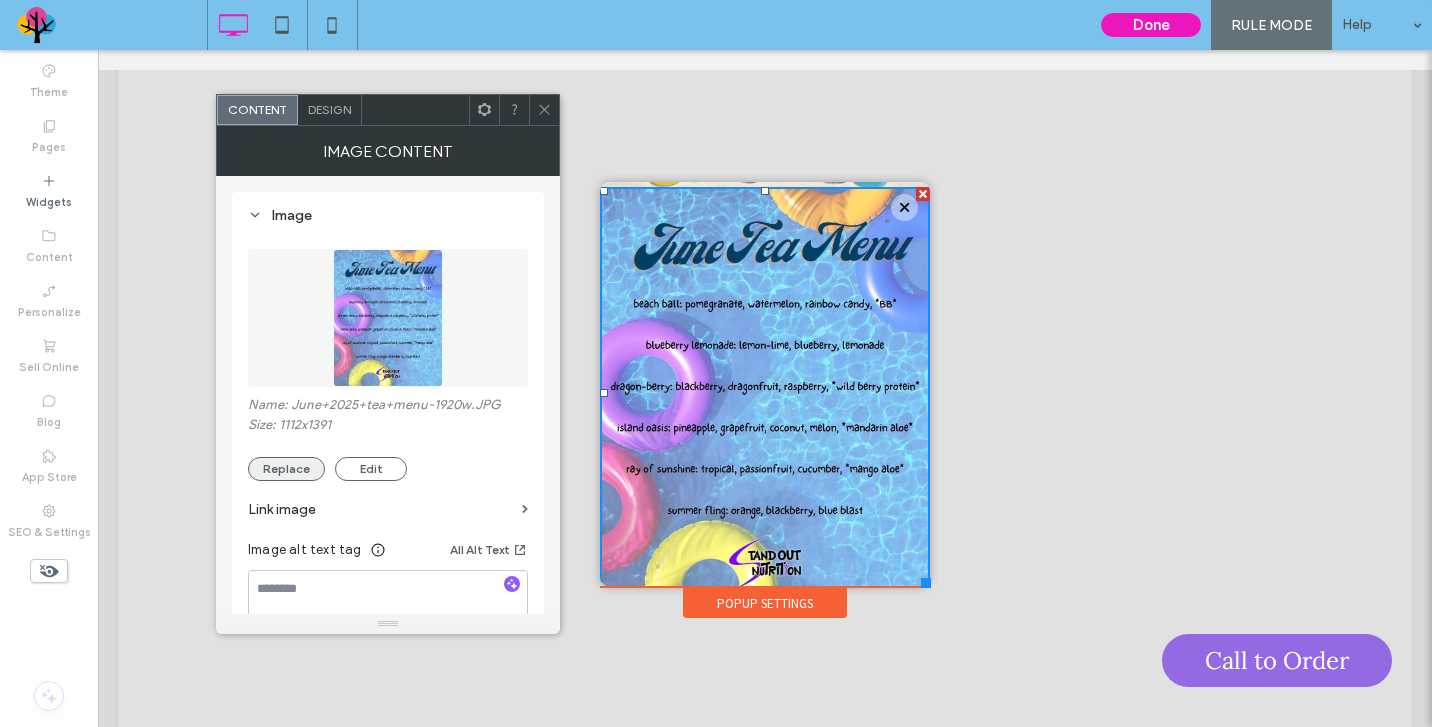click on "Replace" at bounding box center (286, 469) 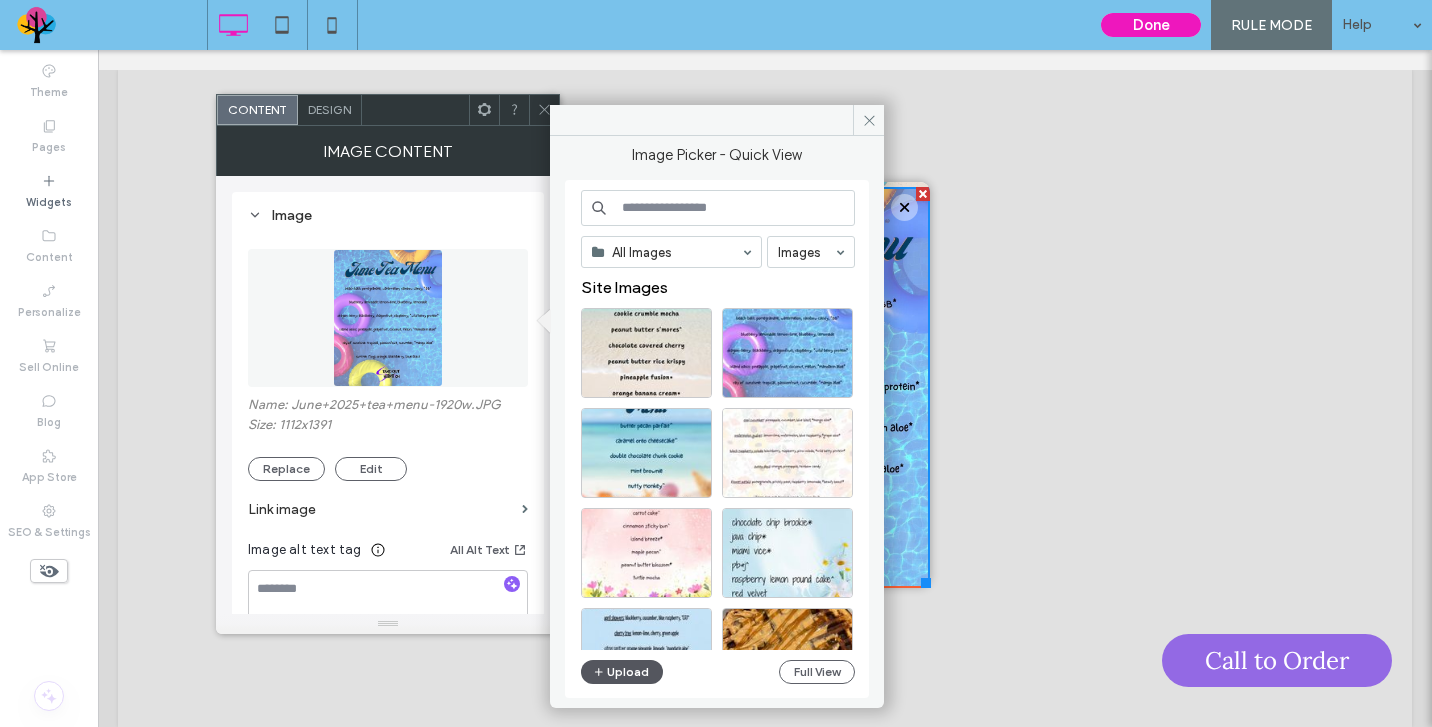 click on "Upload" at bounding box center (622, 672) 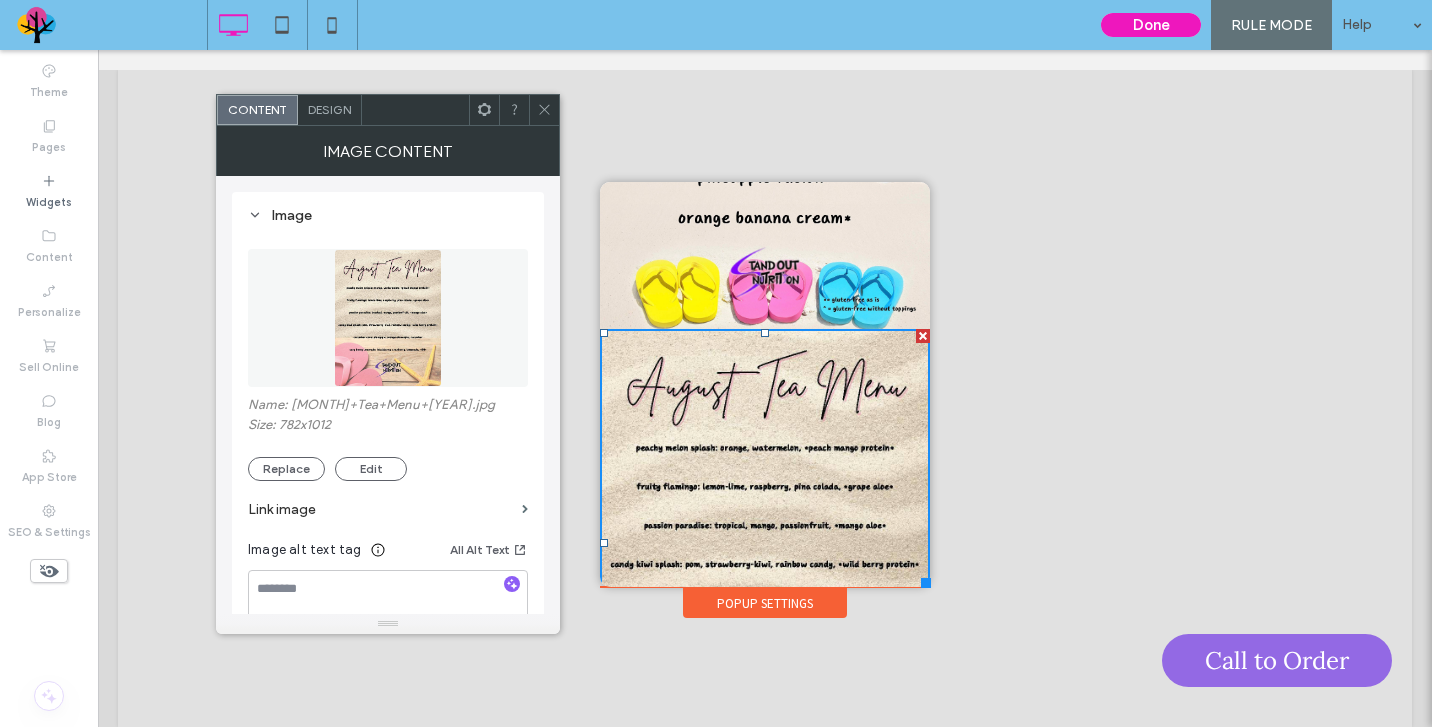 scroll, scrollTop: 436, scrollLeft: 0, axis: vertical 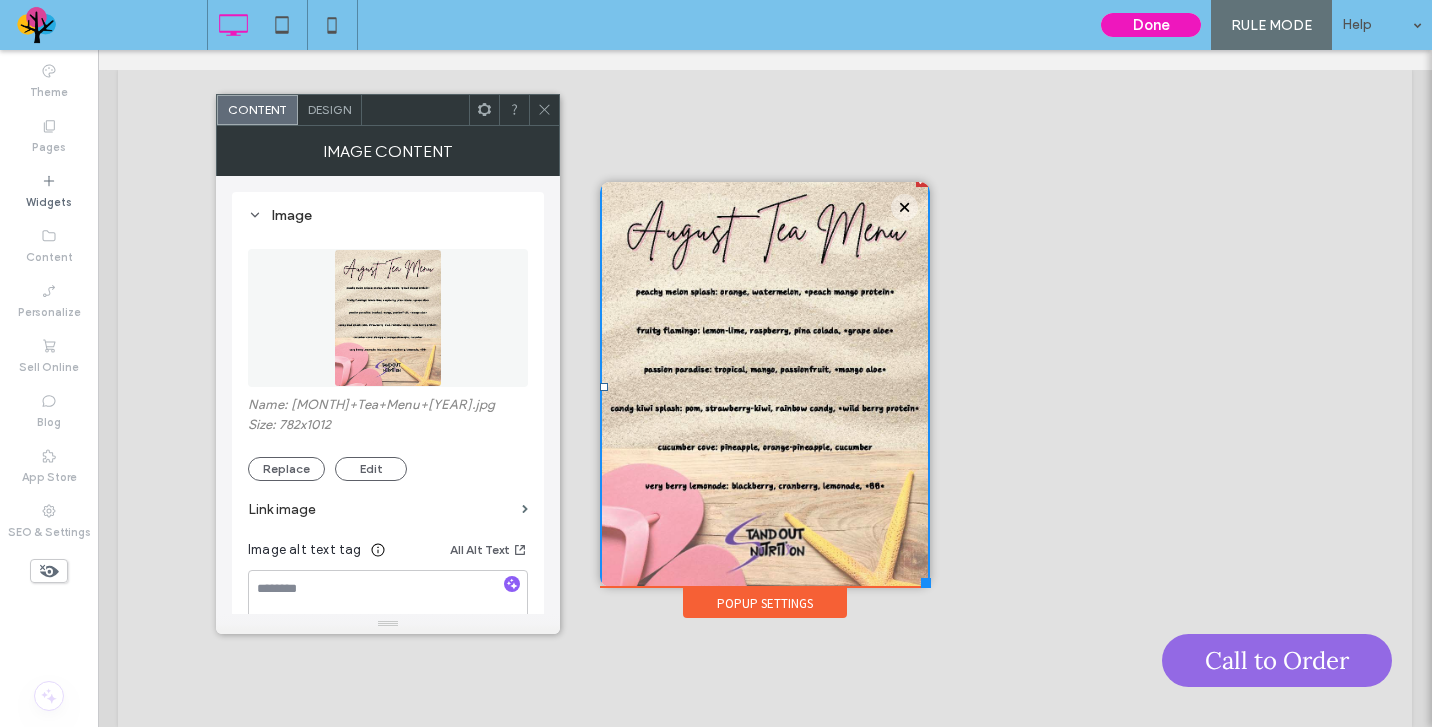 click 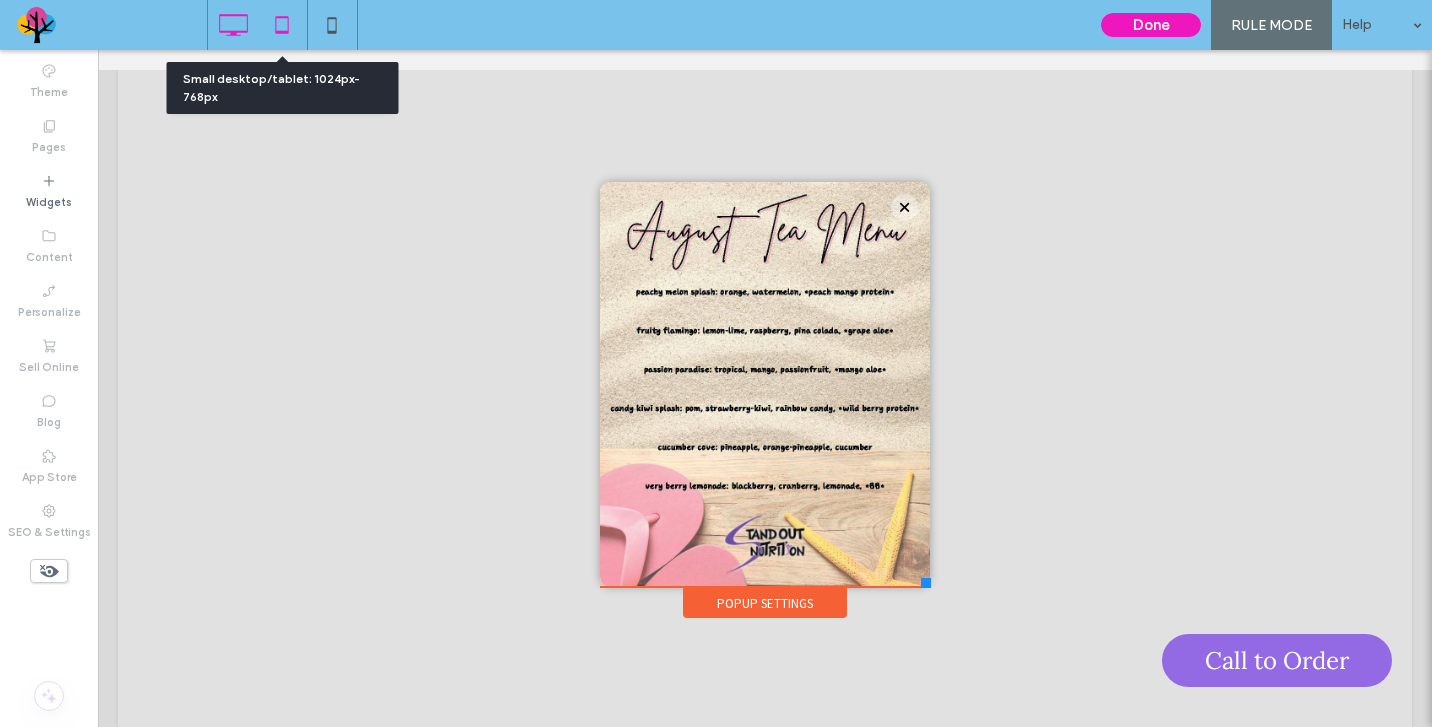 click 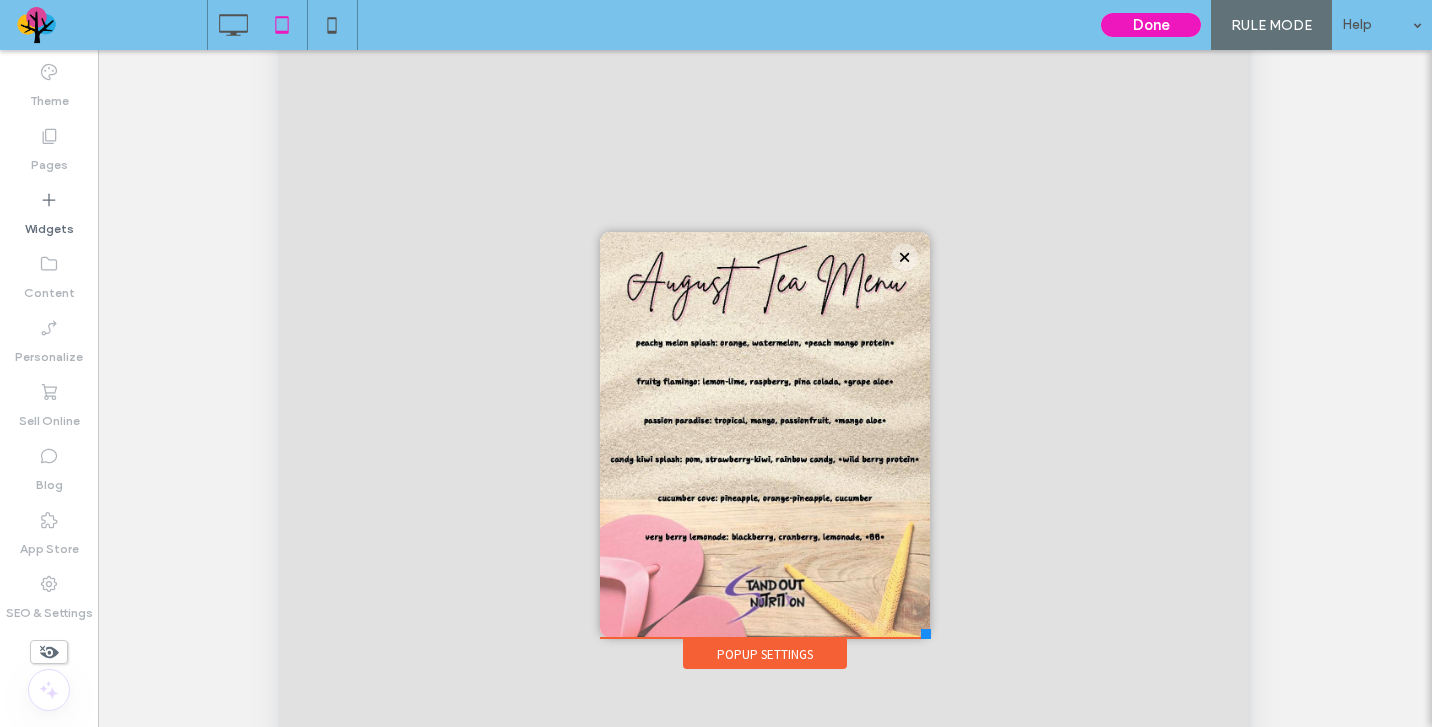 scroll, scrollTop: 266, scrollLeft: 0, axis: vertical 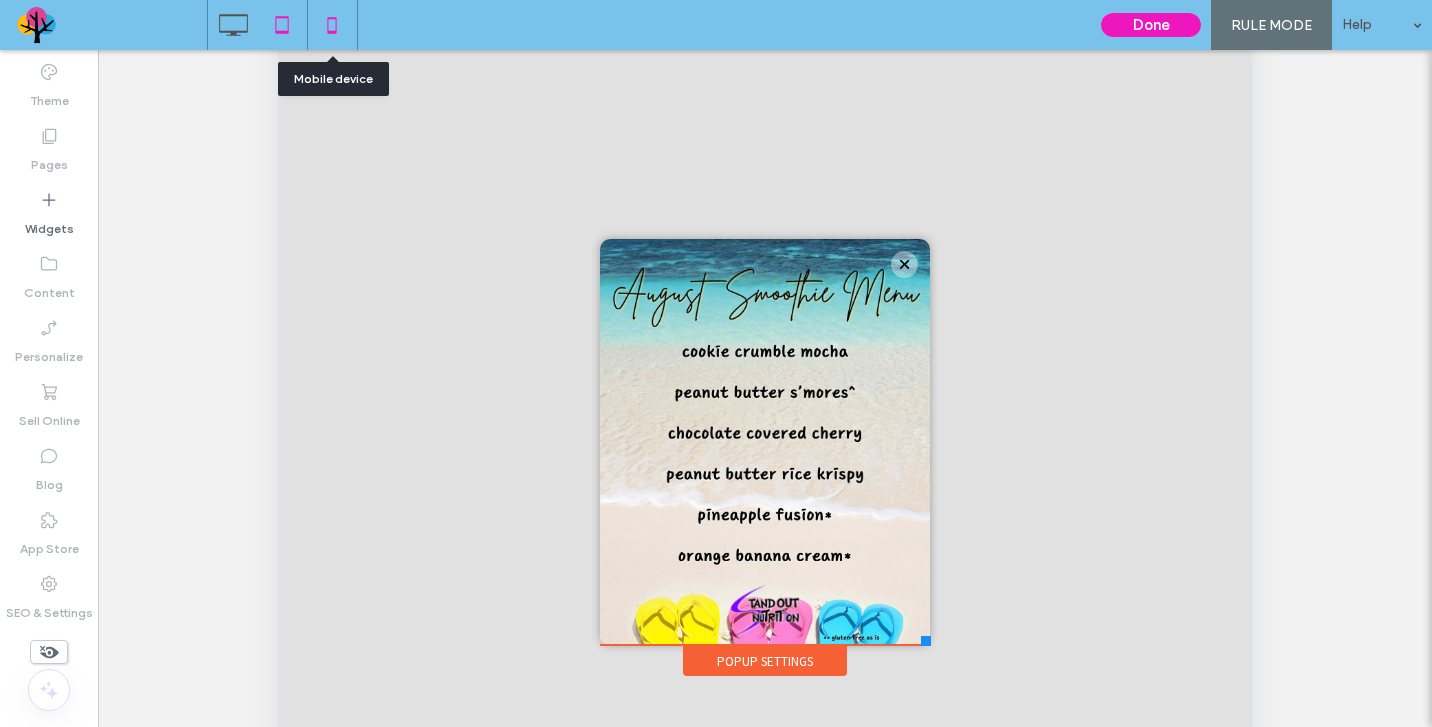 click 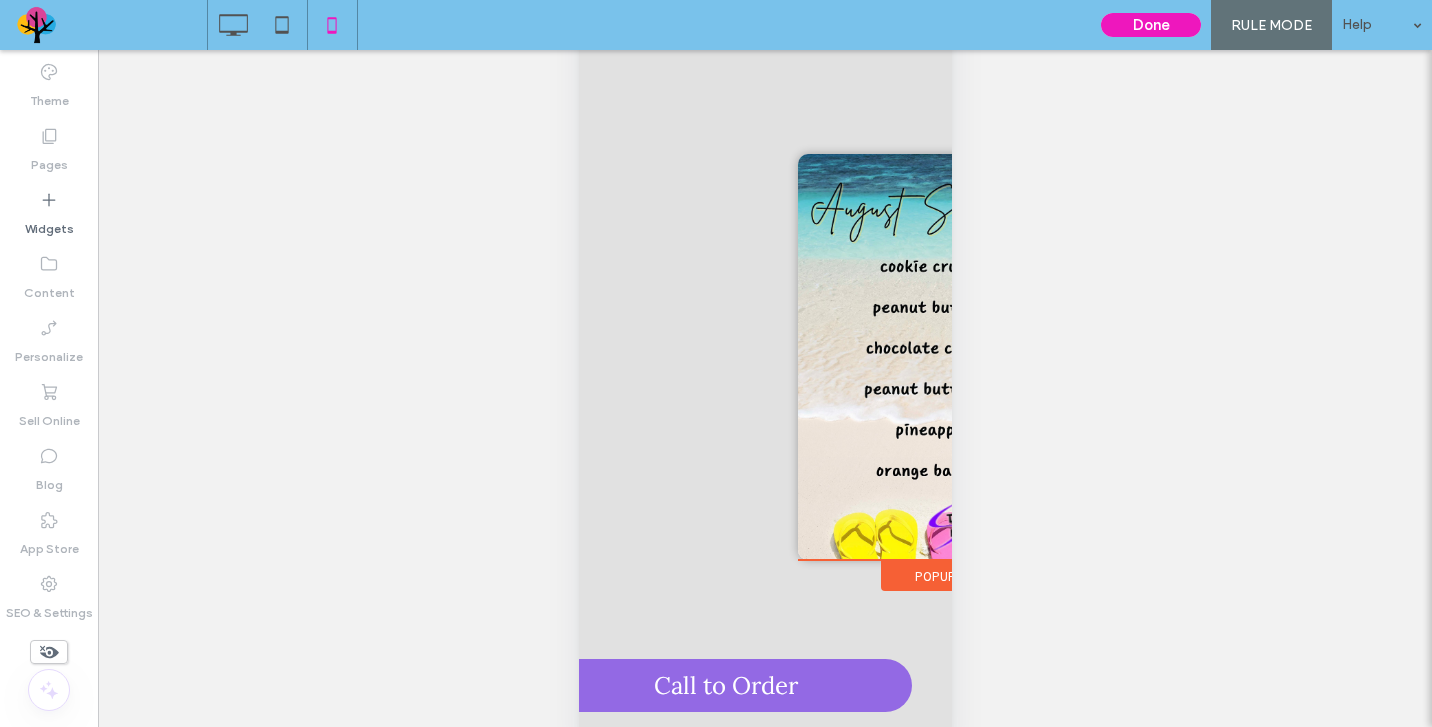 scroll, scrollTop: 100, scrollLeft: 0, axis: vertical 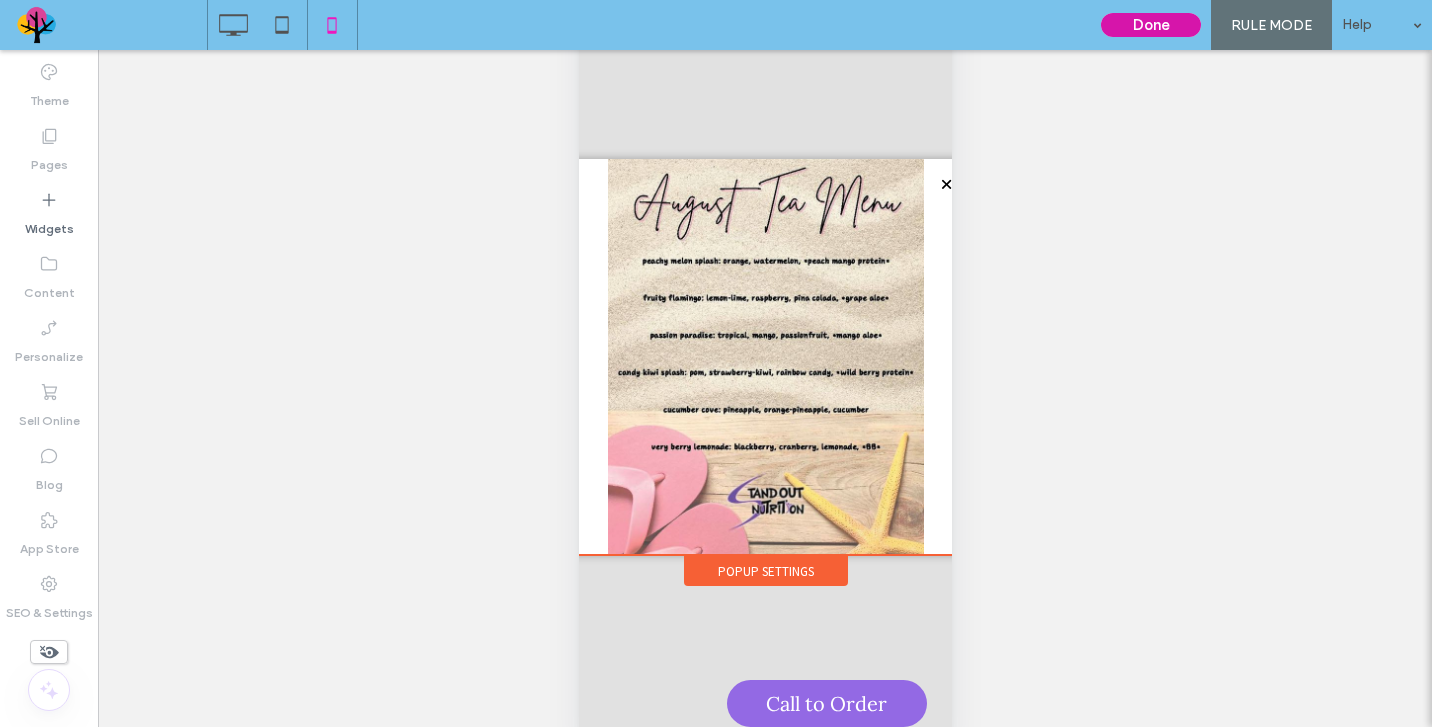 click on "Done" at bounding box center (1151, 25) 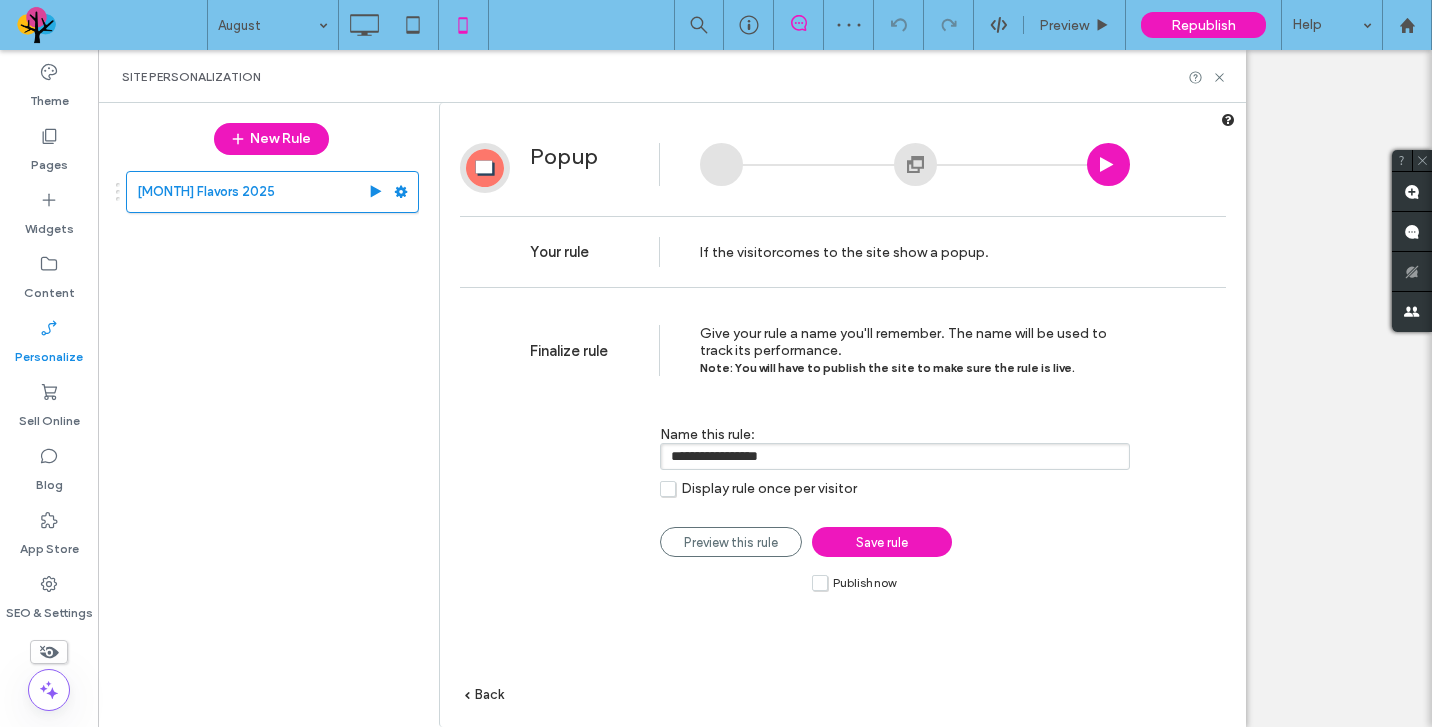 click on "**********" at bounding box center [895, 456] 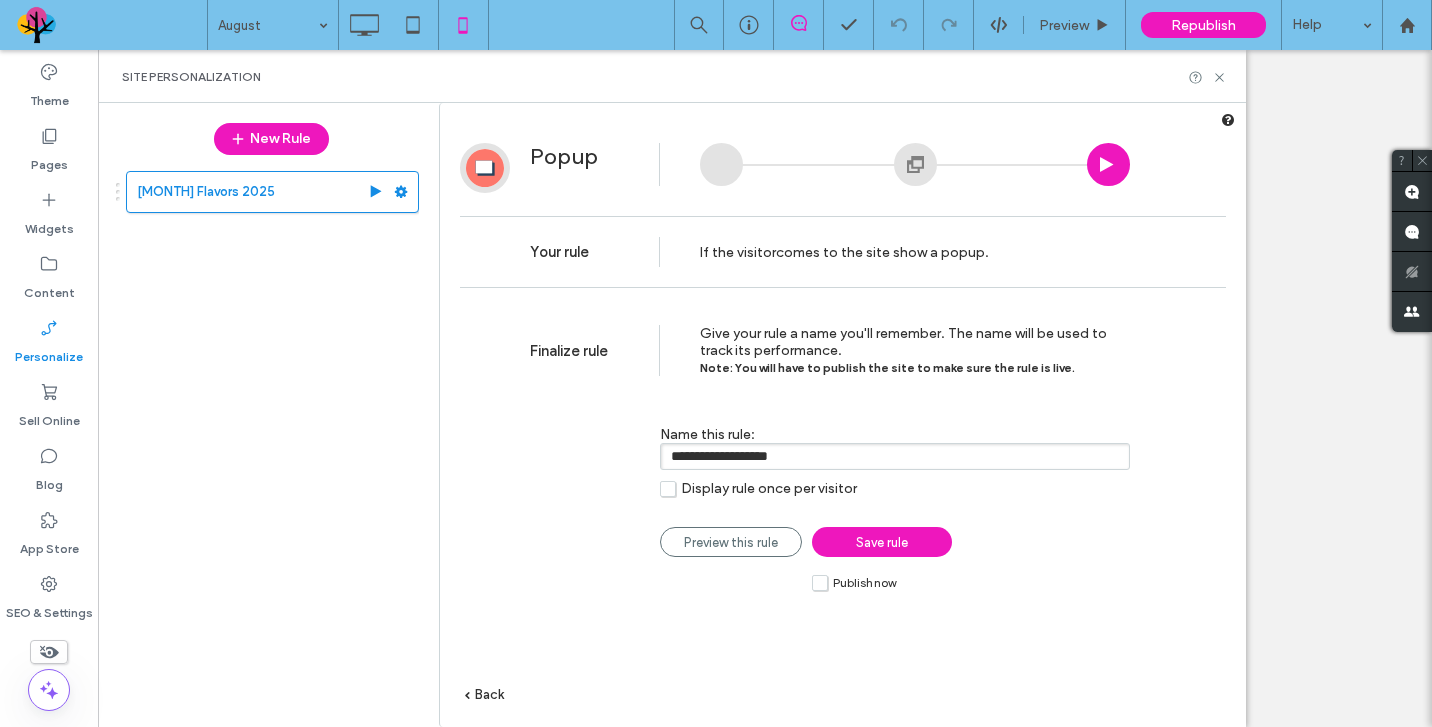 type on "**********" 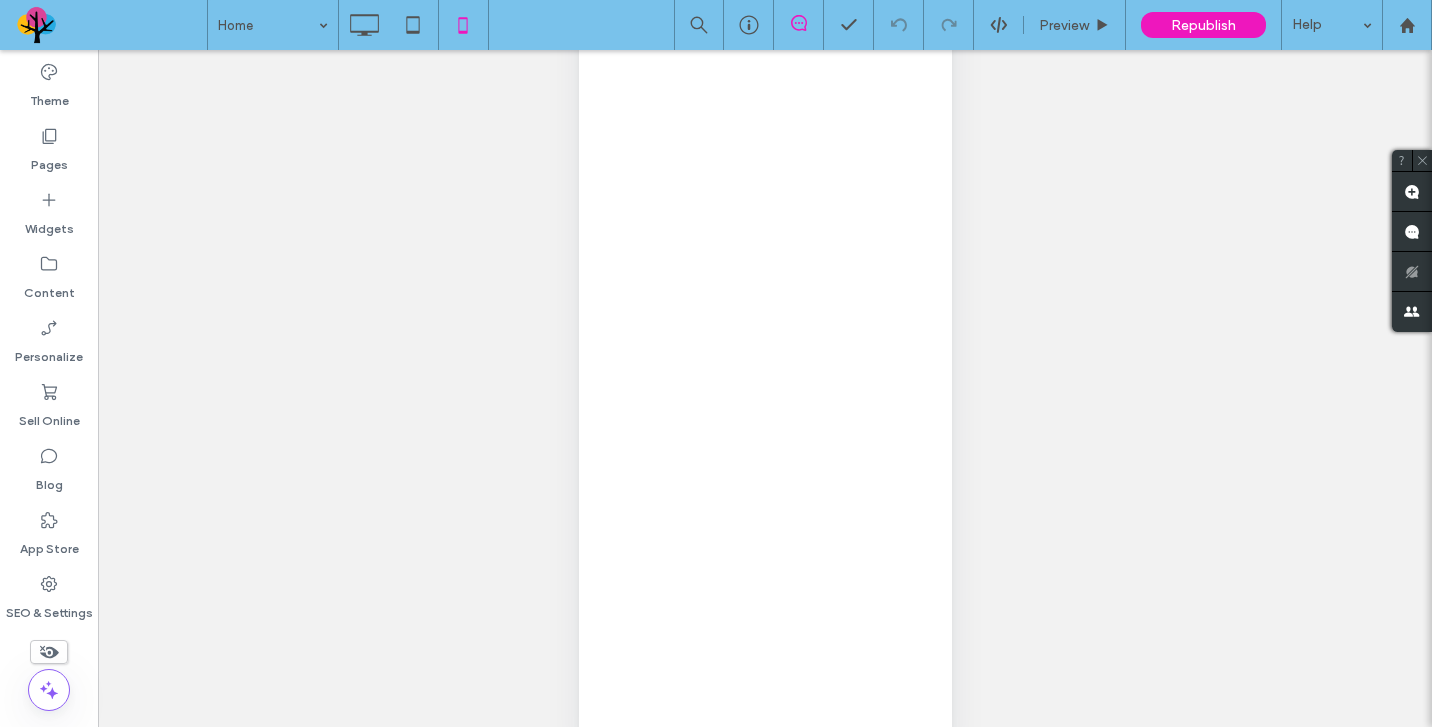 scroll, scrollTop: 104, scrollLeft: 0, axis: vertical 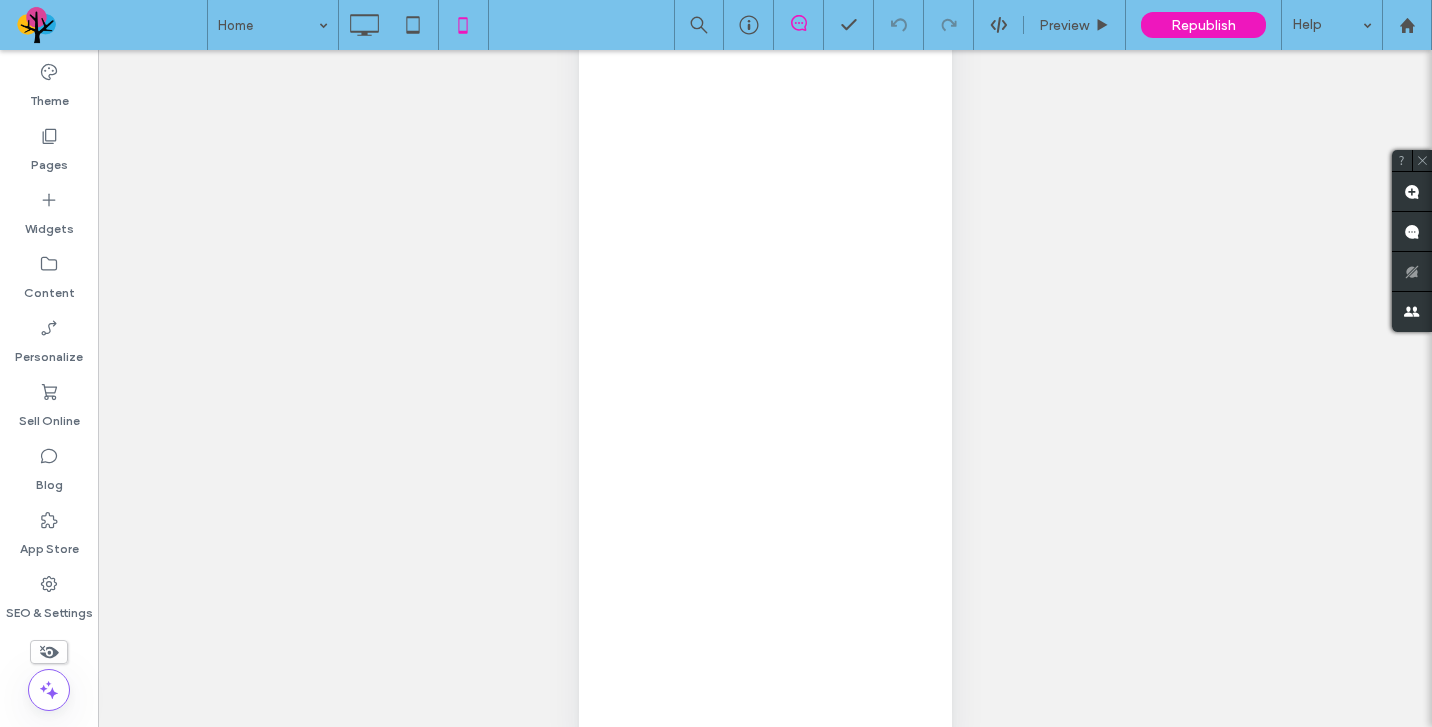 click at bounding box center (716, 363) 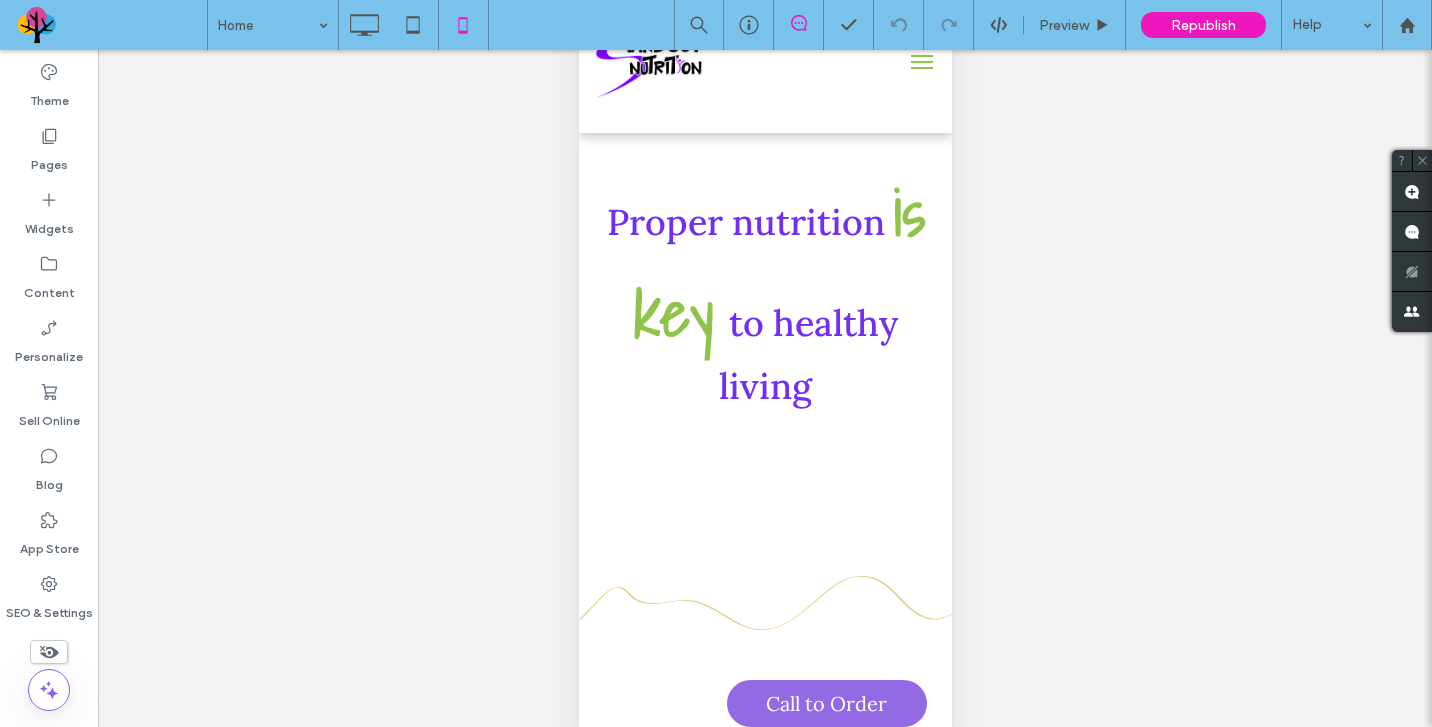 scroll, scrollTop: 100, scrollLeft: 0, axis: vertical 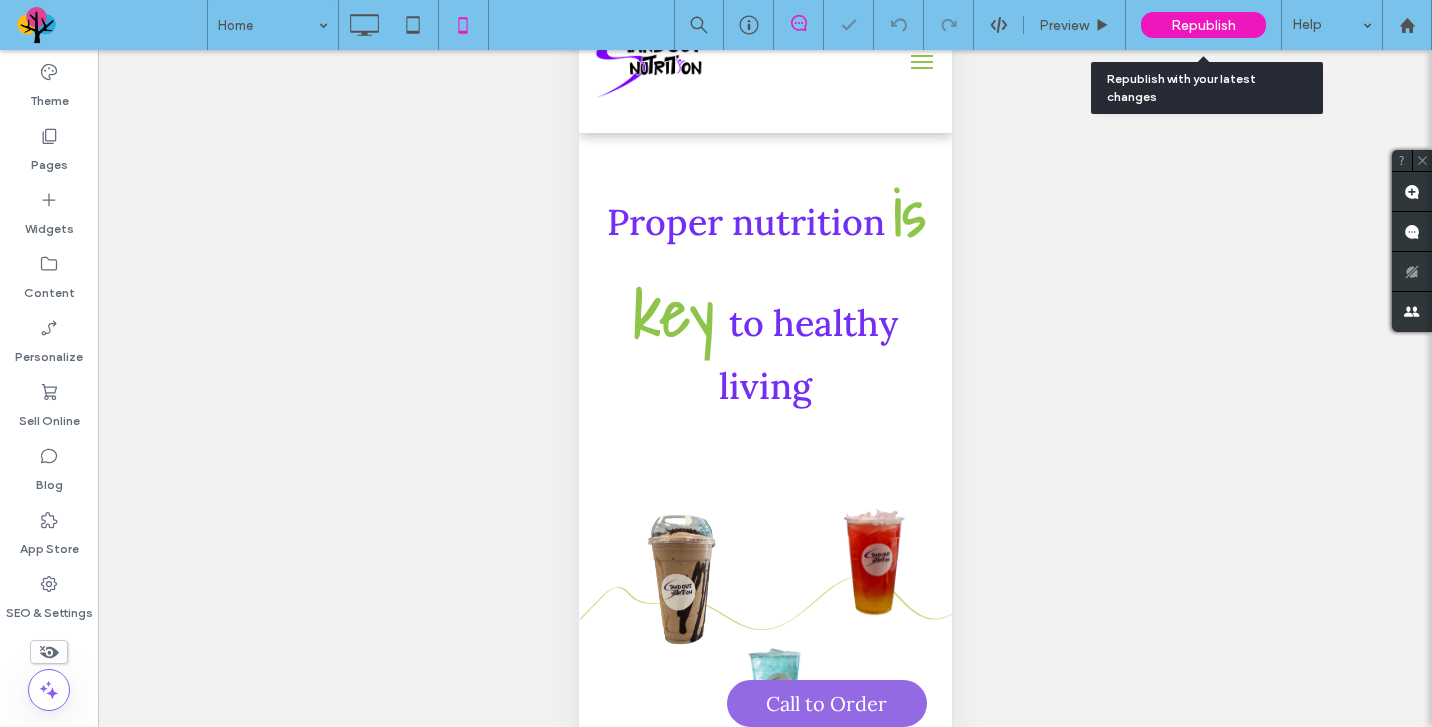 click on "Republish" at bounding box center (1203, 25) 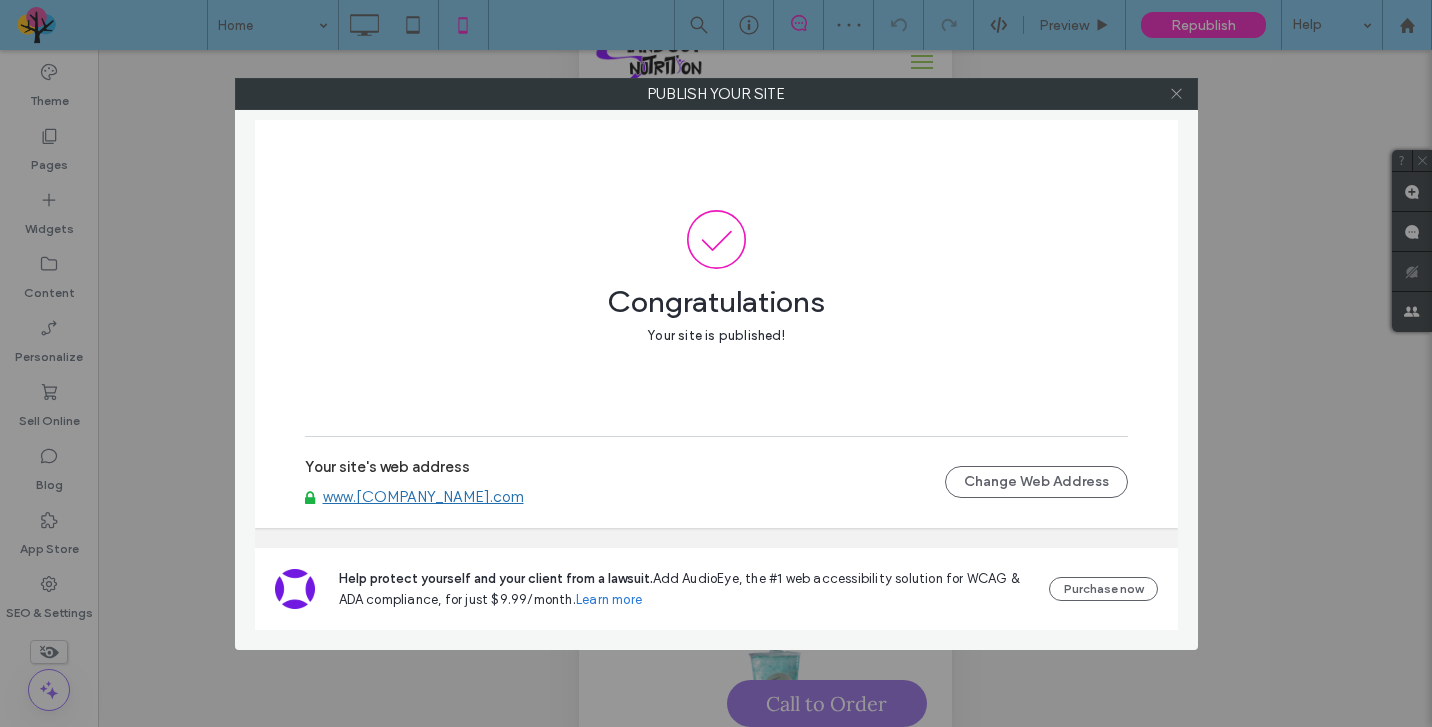 click 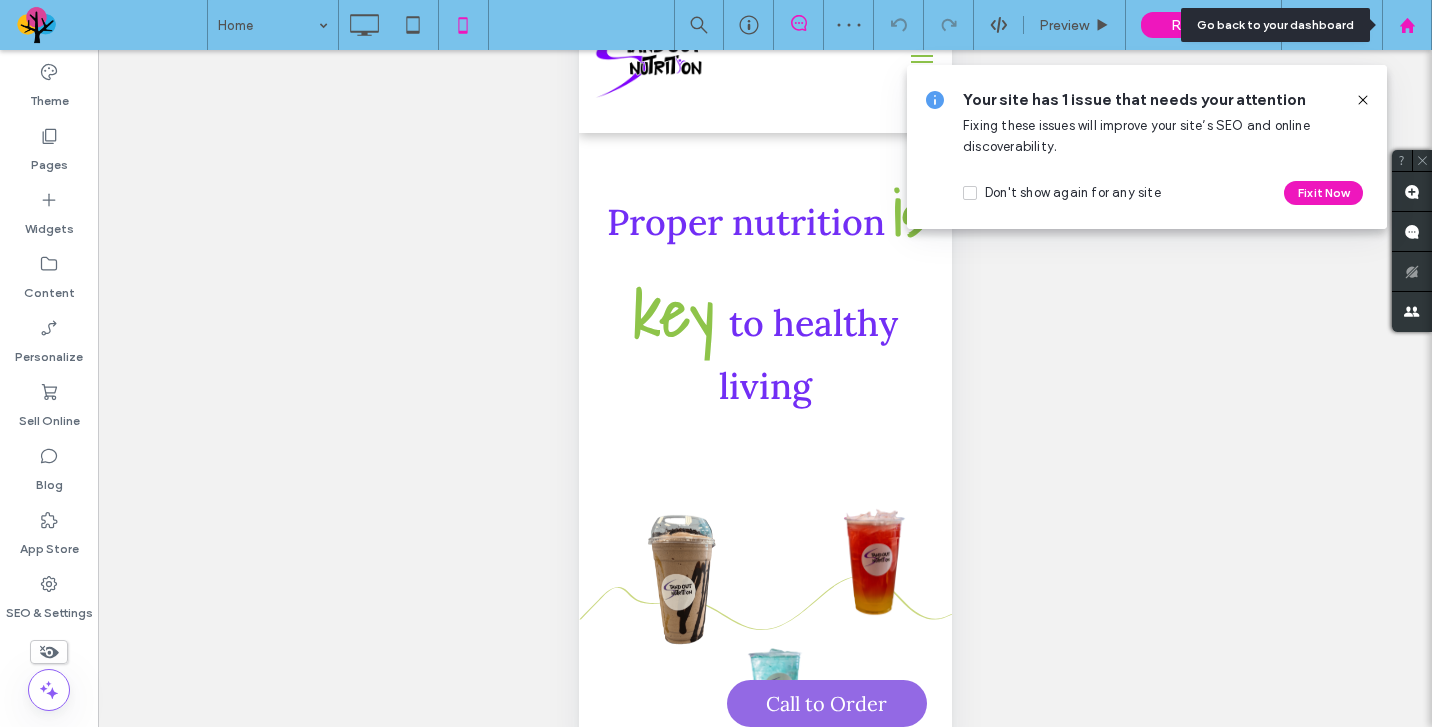 click at bounding box center (1407, 25) 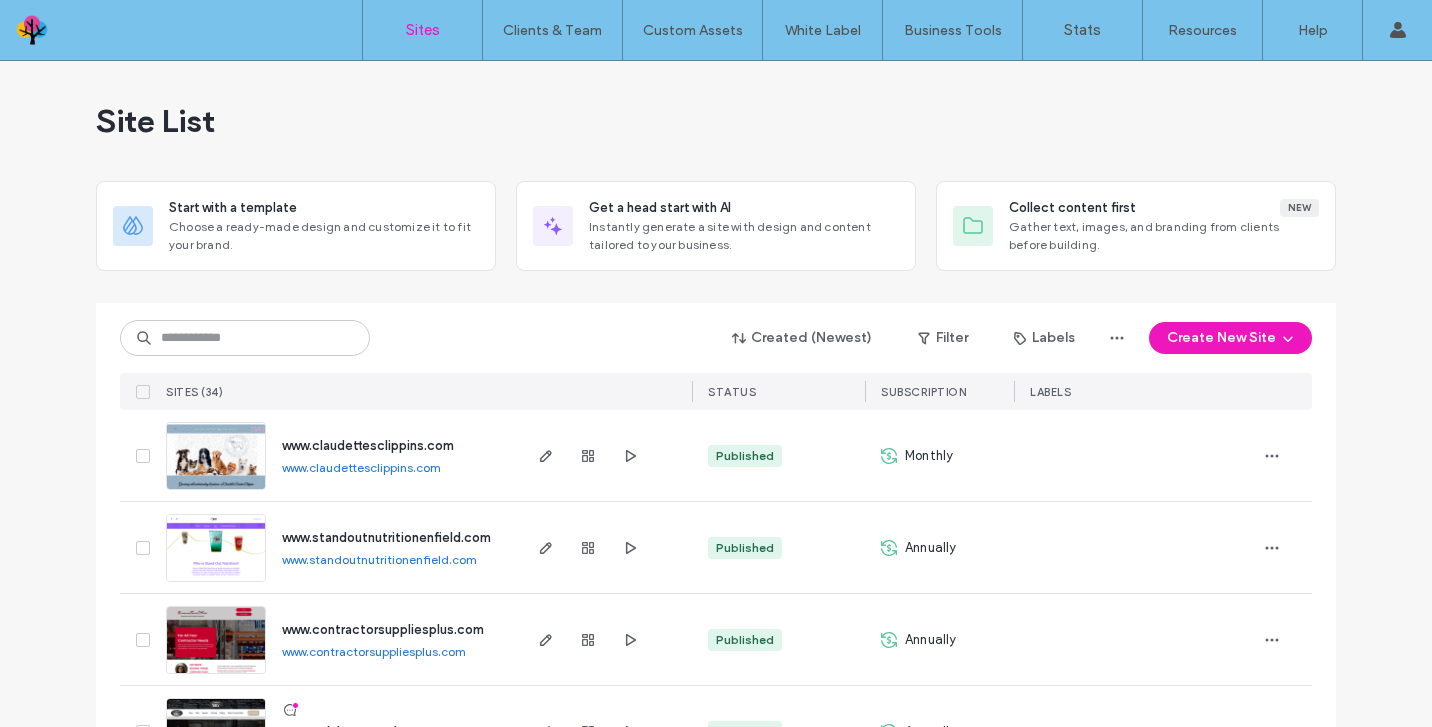 scroll, scrollTop: 0, scrollLeft: 0, axis: both 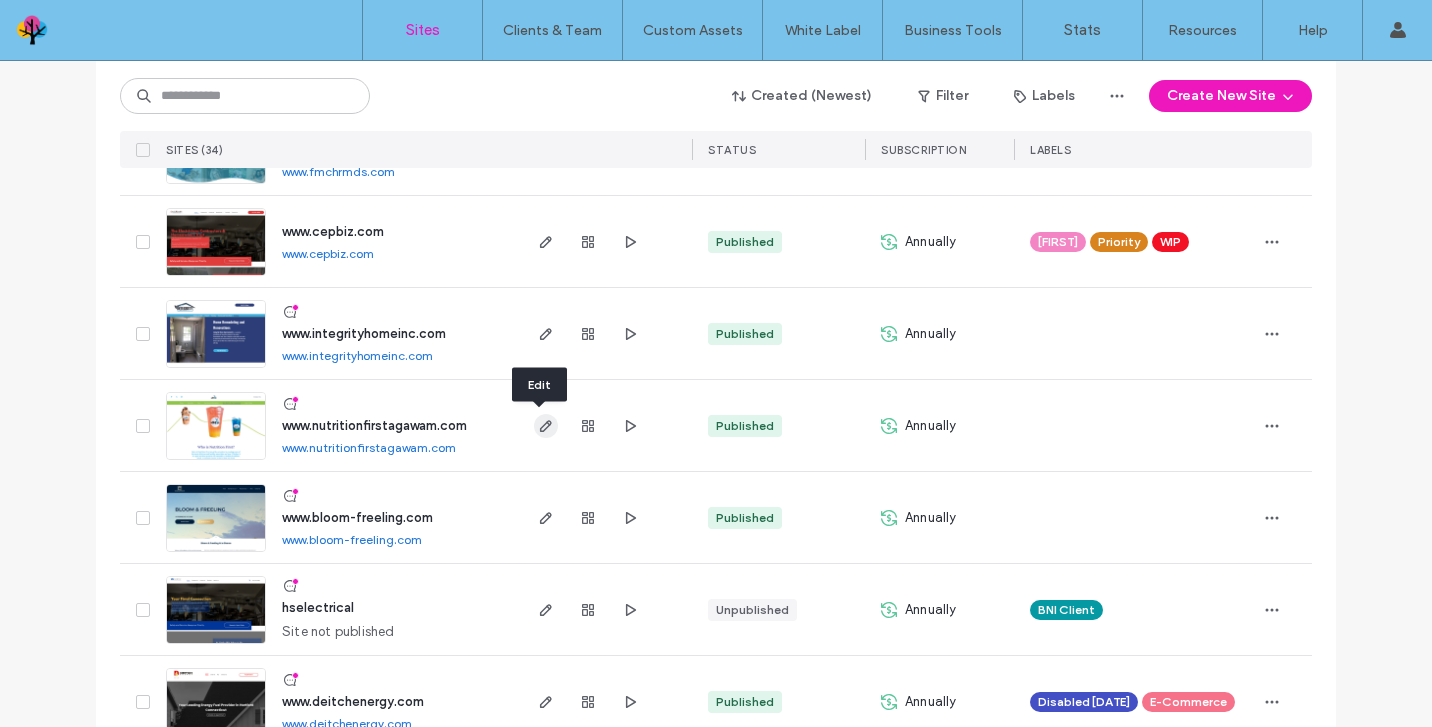 click 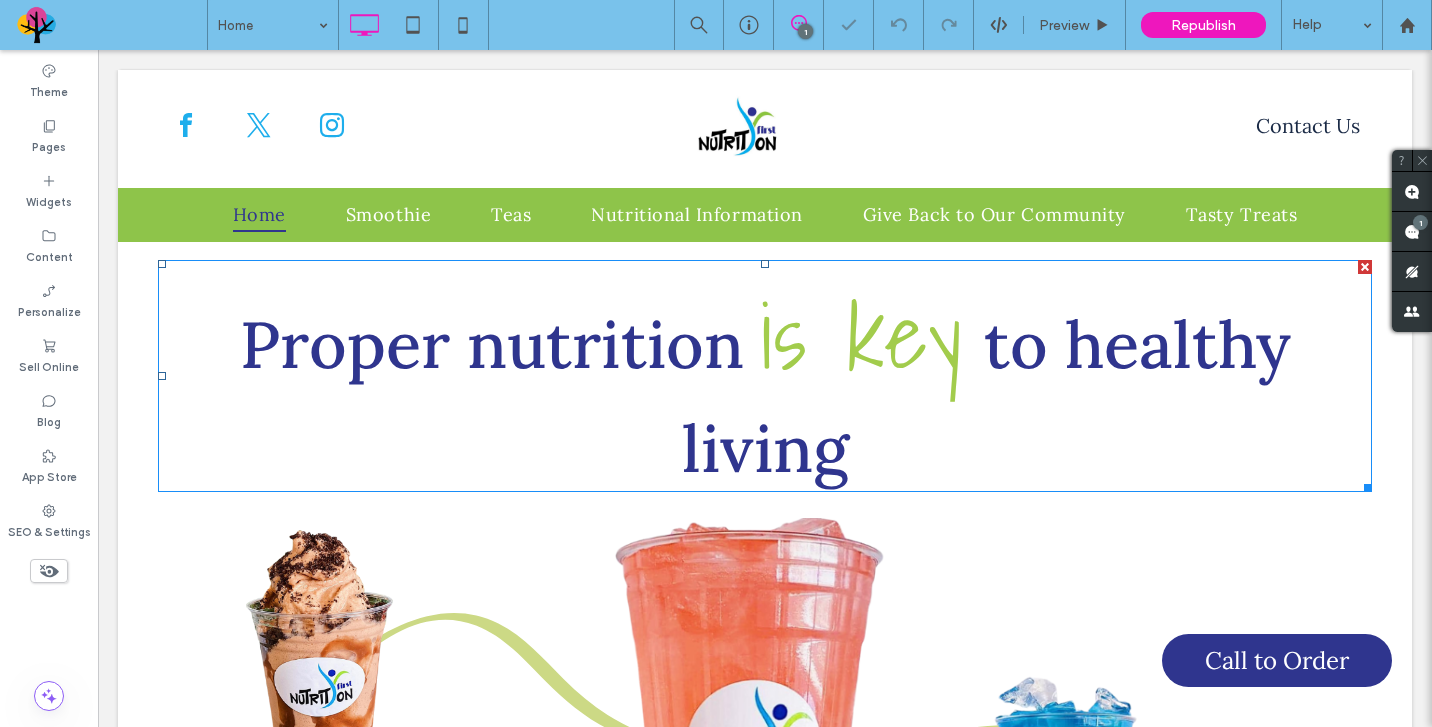scroll, scrollTop: 0, scrollLeft: 0, axis: both 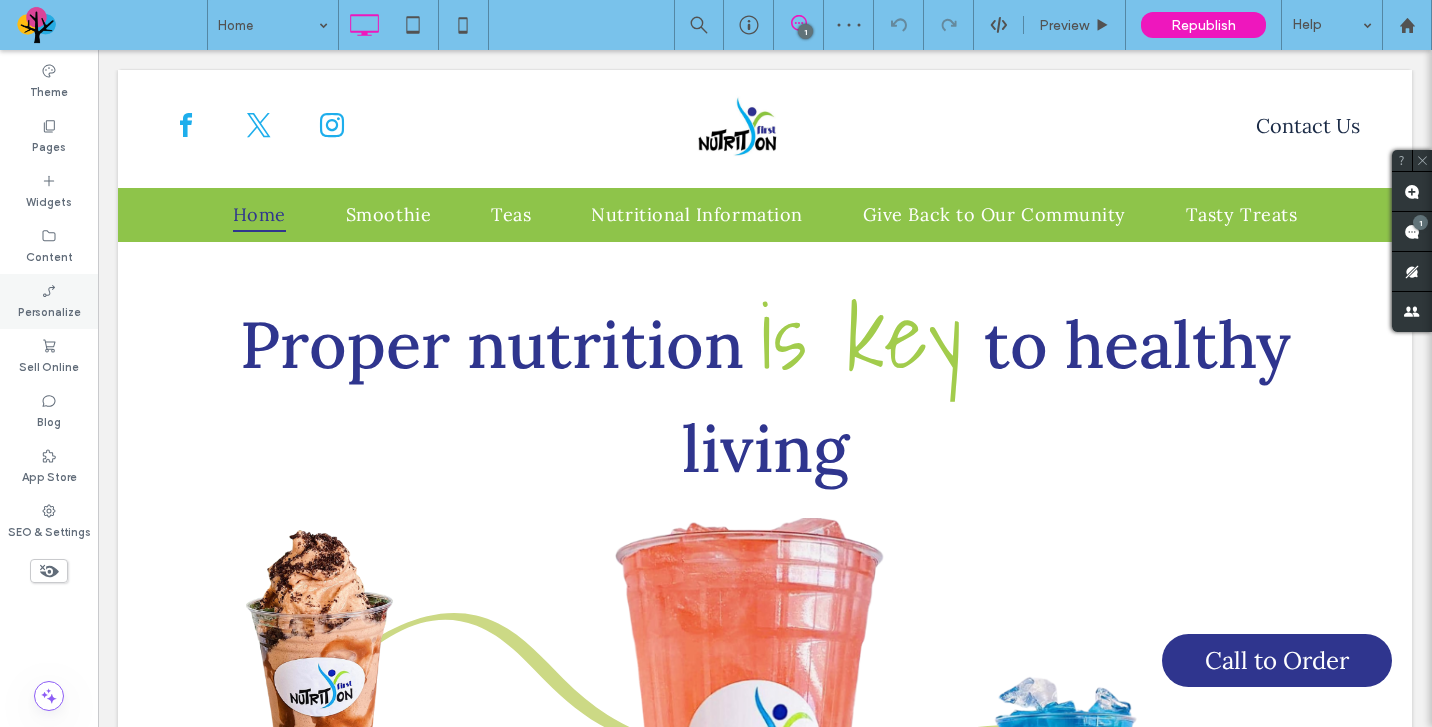 click on "Personalize" at bounding box center [49, 310] 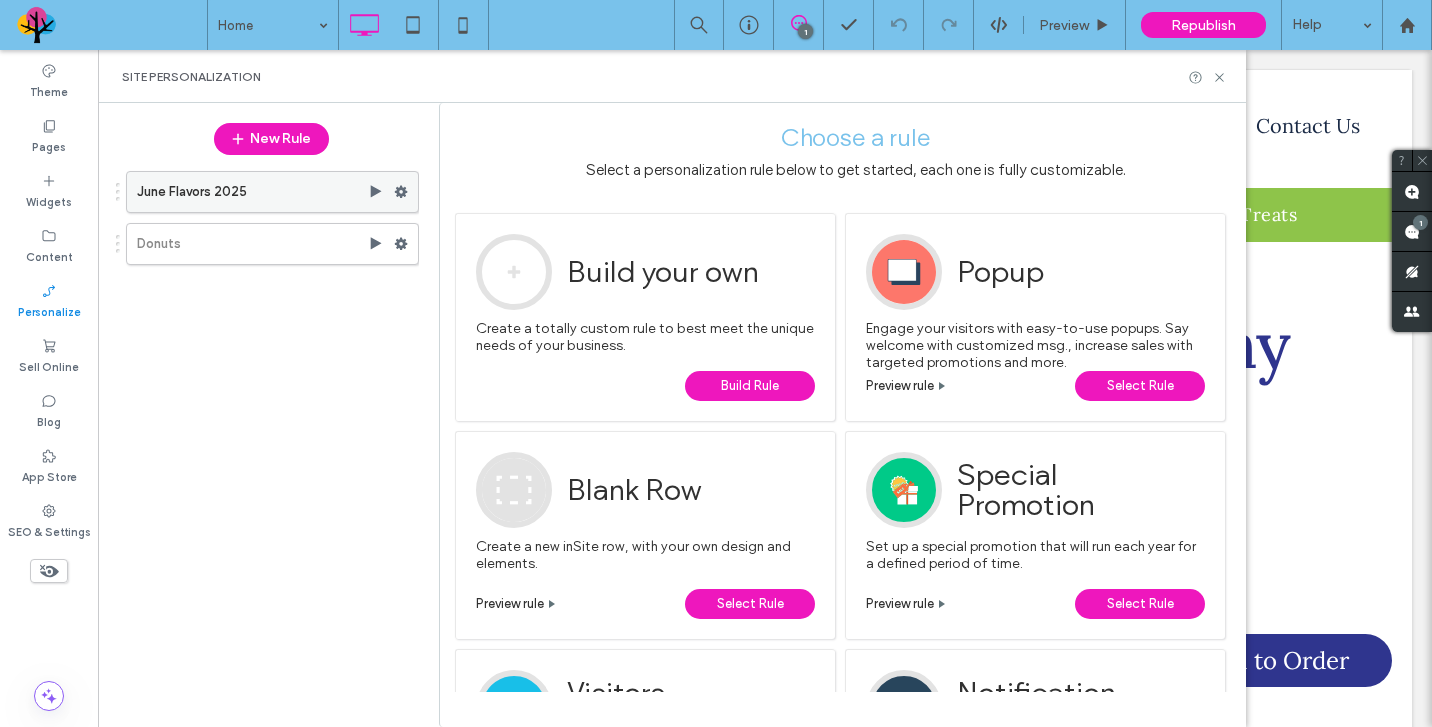 click on "June Flavors 2025" at bounding box center [252, 192] 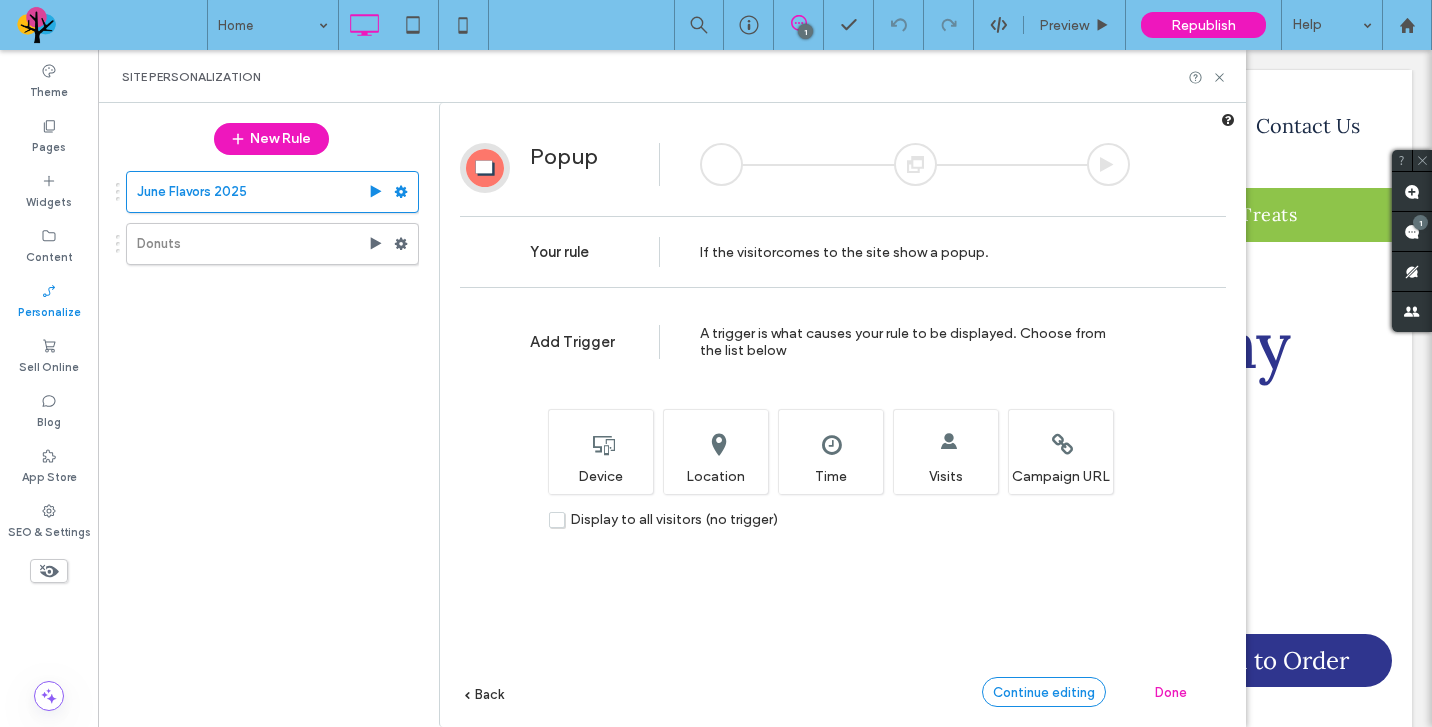 click on "Continue editing" at bounding box center [1044, 692] 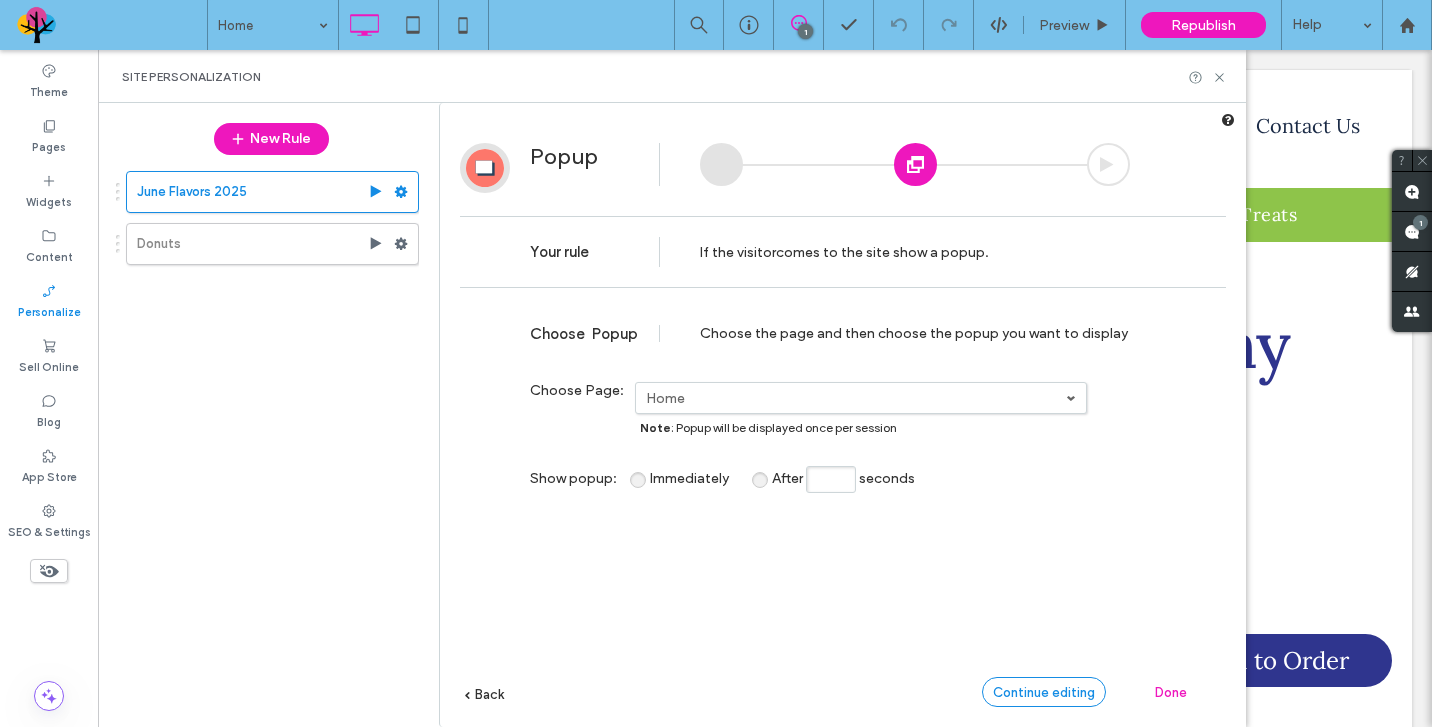 click on "Continue editing" at bounding box center [1044, 692] 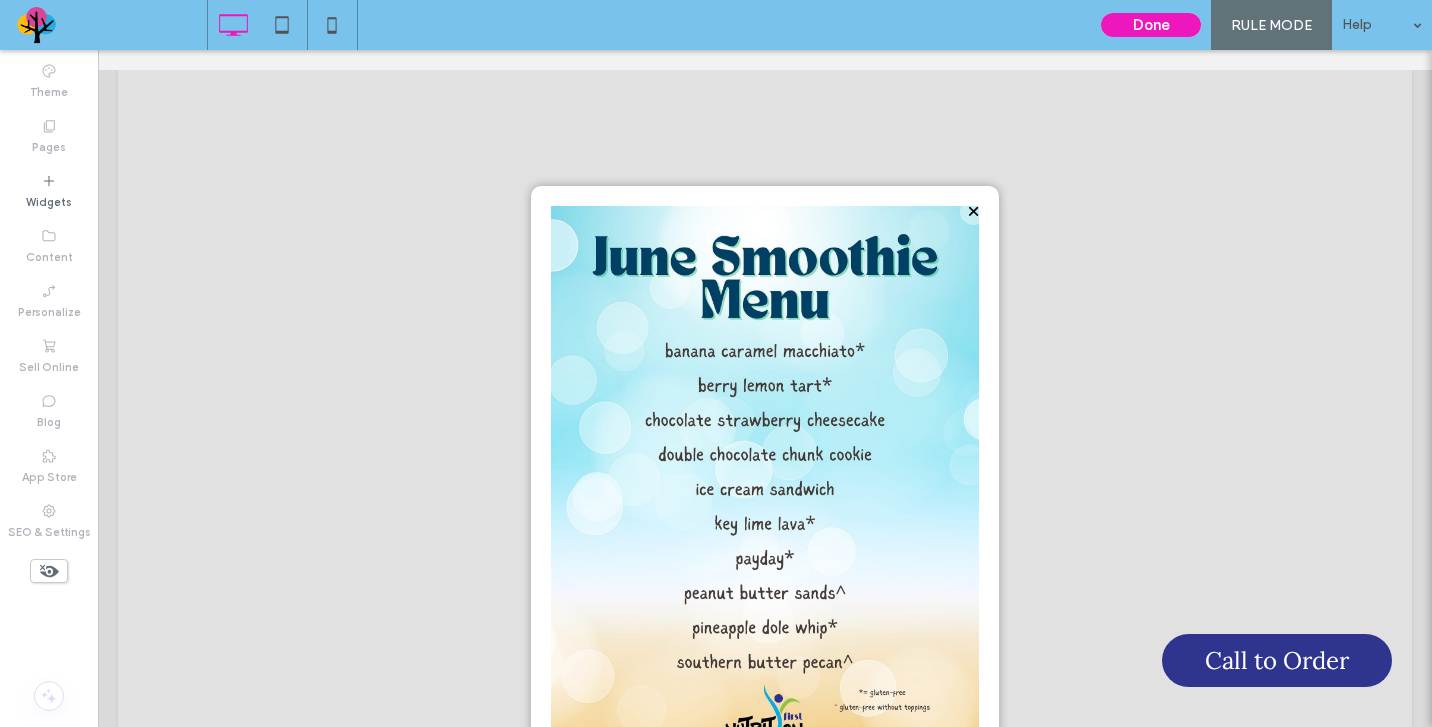 scroll, scrollTop: 0, scrollLeft: 0, axis: both 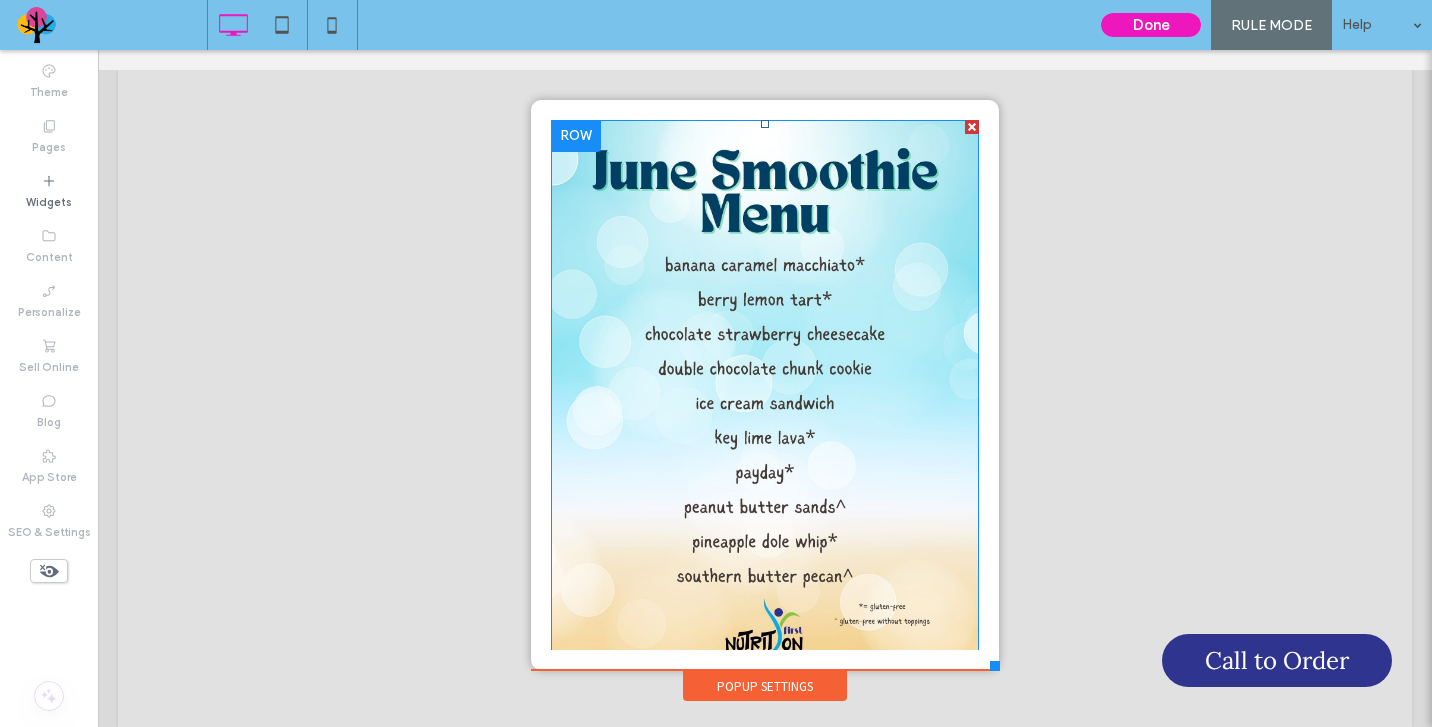 click at bounding box center (765, 396) 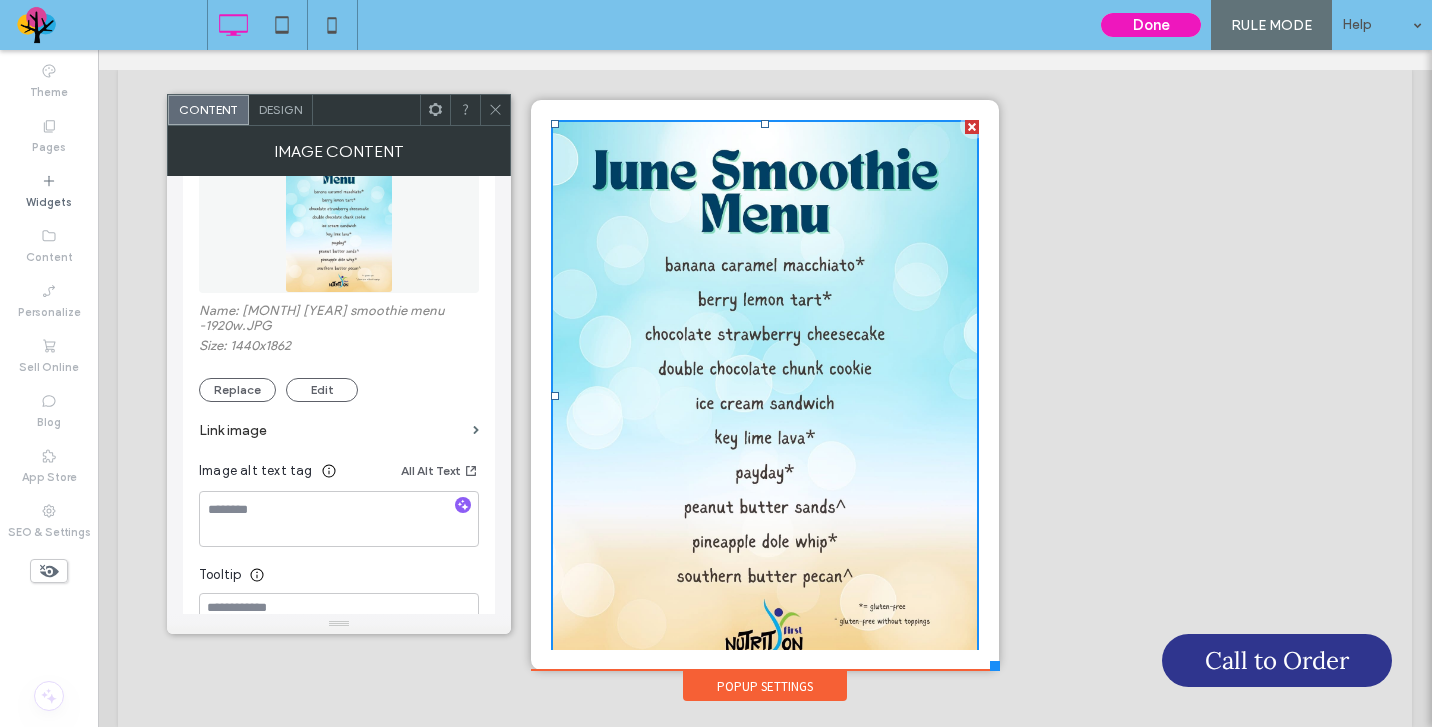 scroll, scrollTop: 277, scrollLeft: 0, axis: vertical 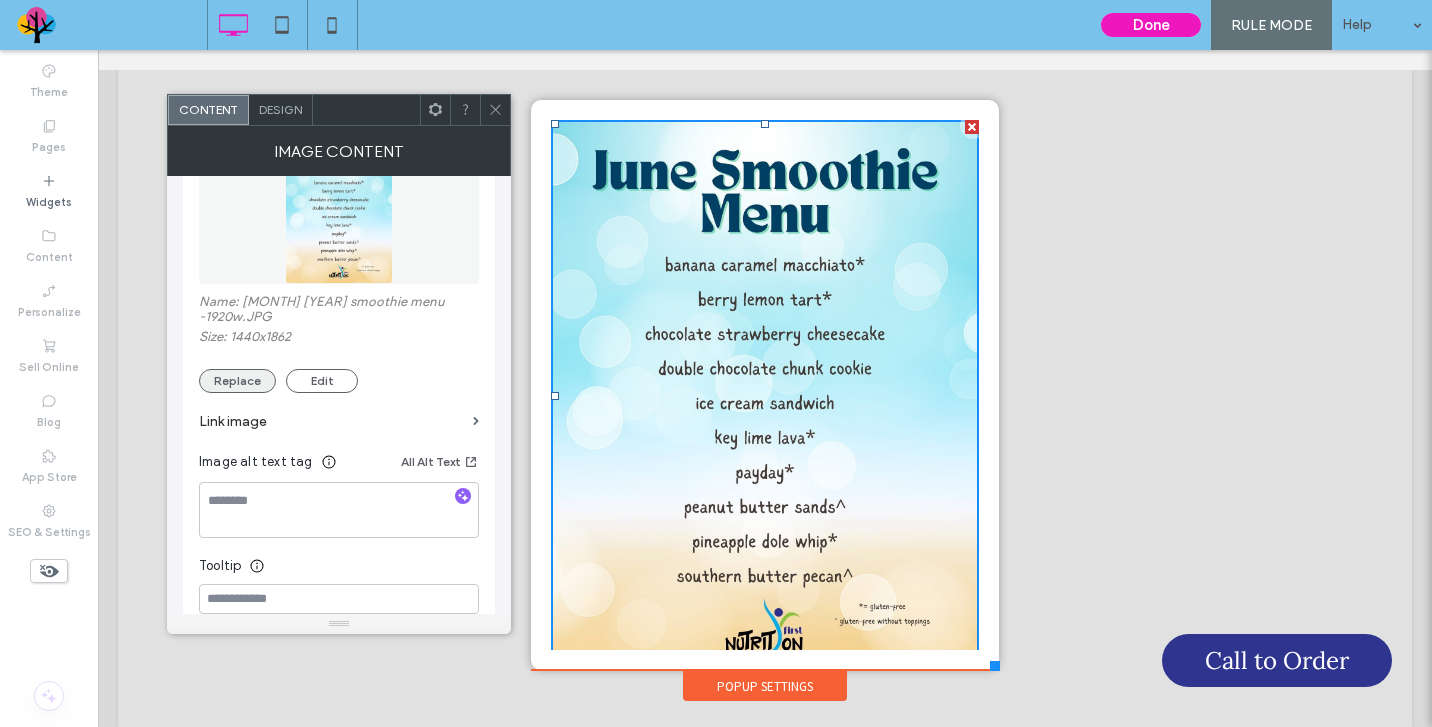 click on "Replace" at bounding box center (237, 381) 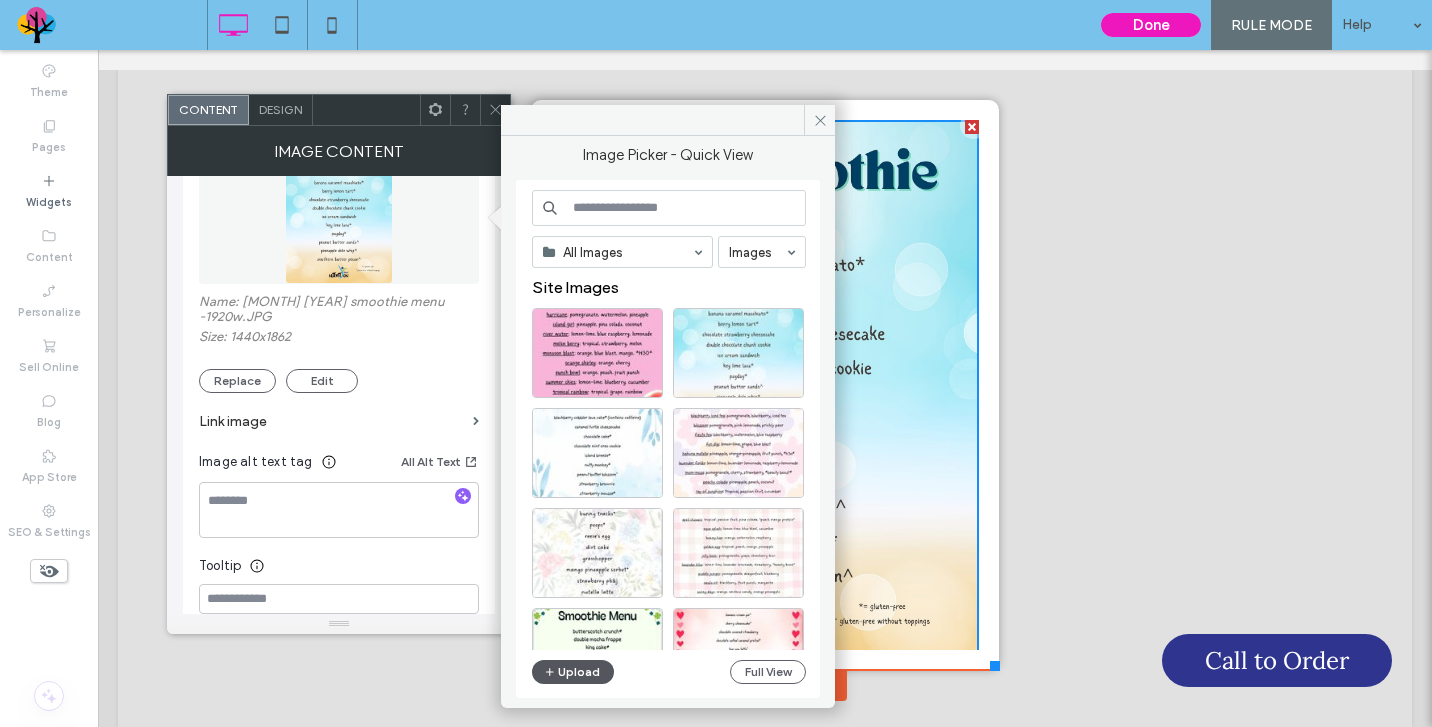 click on "Upload" at bounding box center (573, 672) 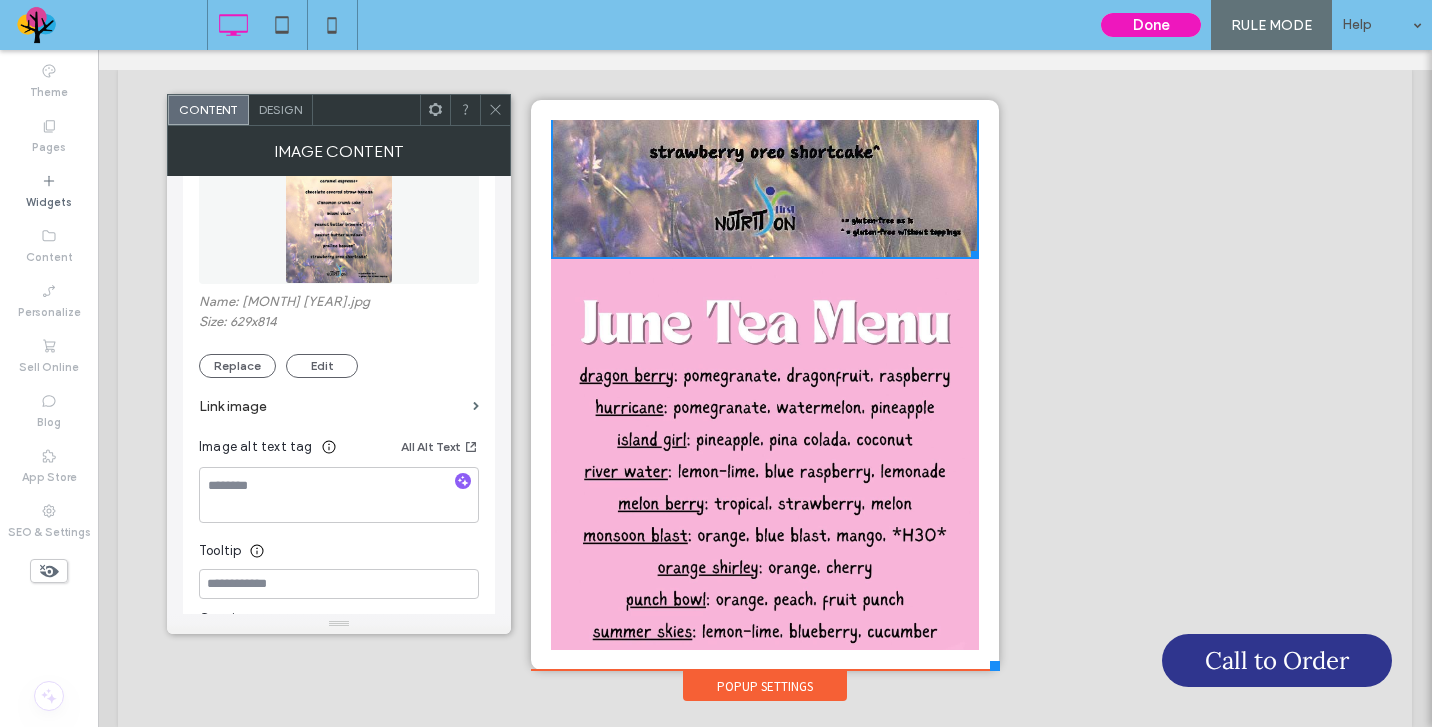 scroll, scrollTop: 502, scrollLeft: 0, axis: vertical 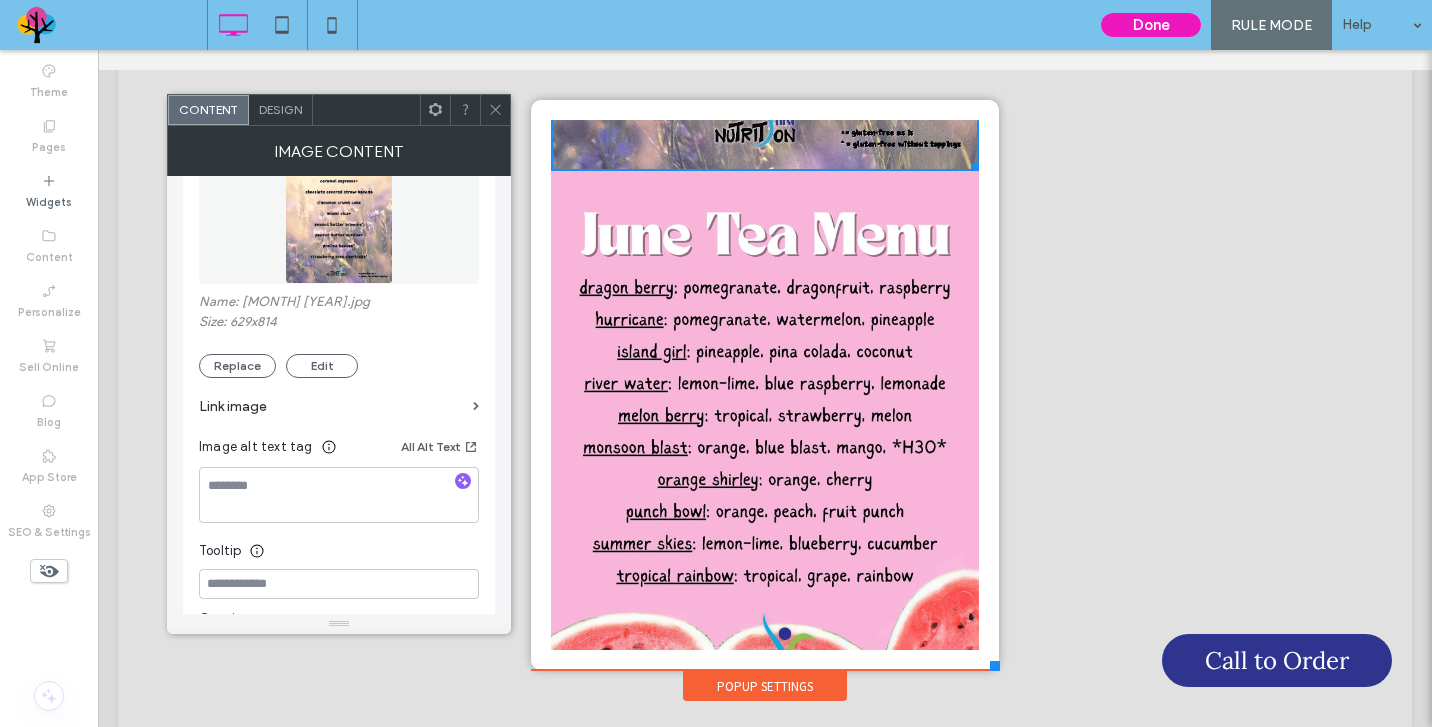 click at bounding box center (765, 447) 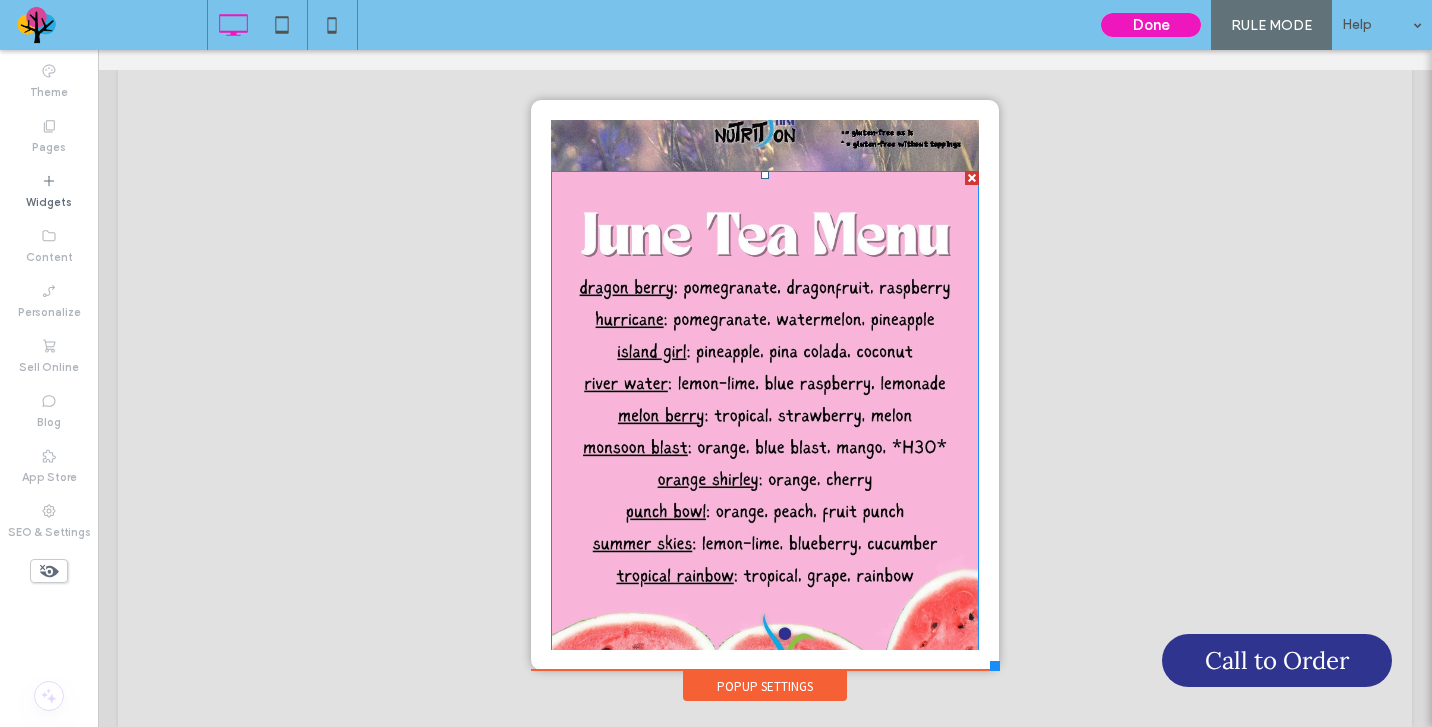 click at bounding box center (765, 447) 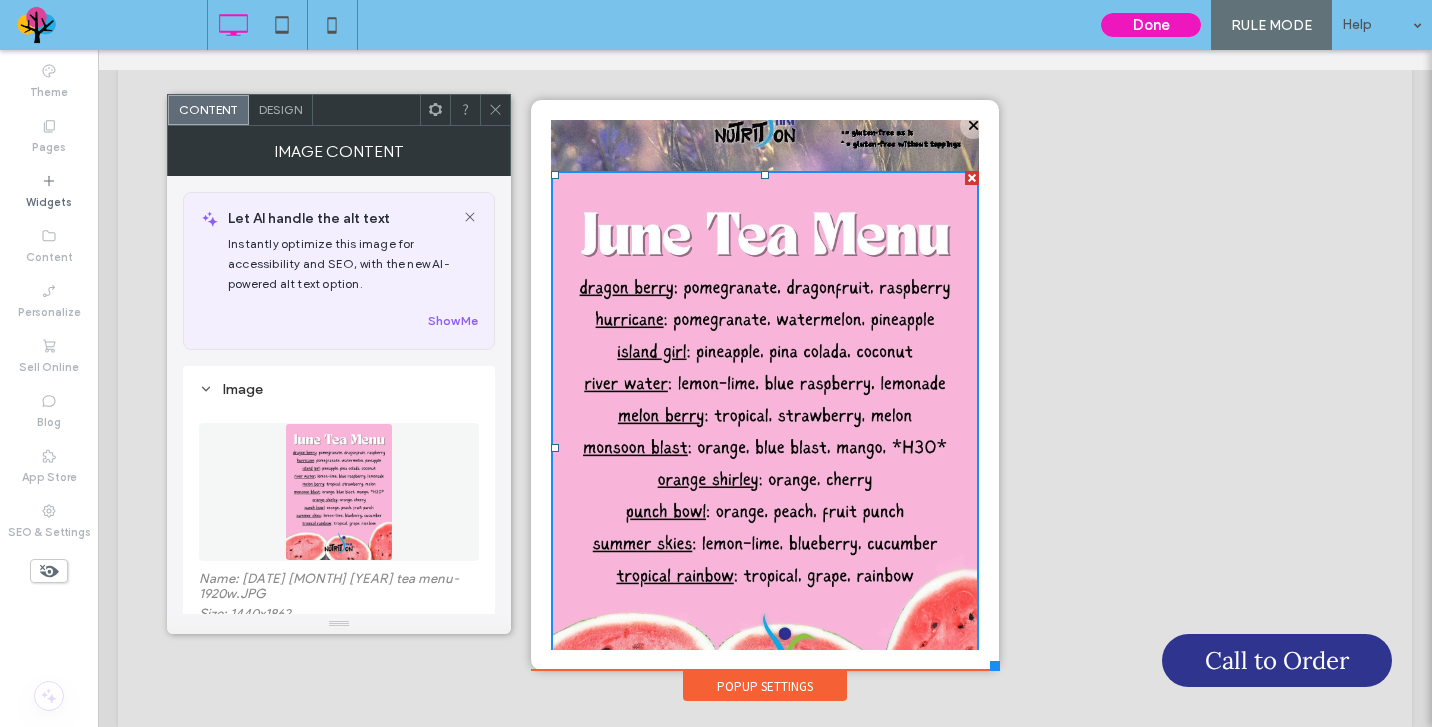 scroll, scrollTop: 81, scrollLeft: 0, axis: vertical 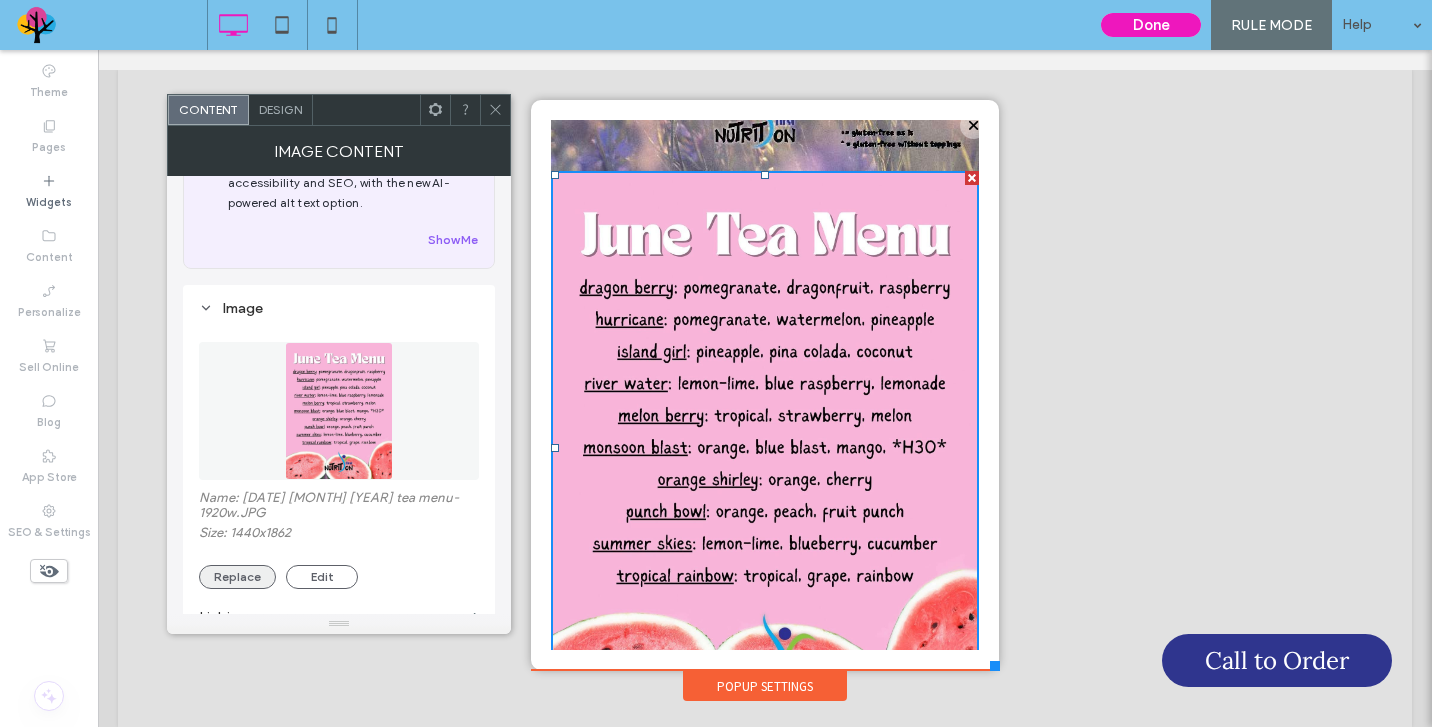 click on "Replace" at bounding box center (237, 577) 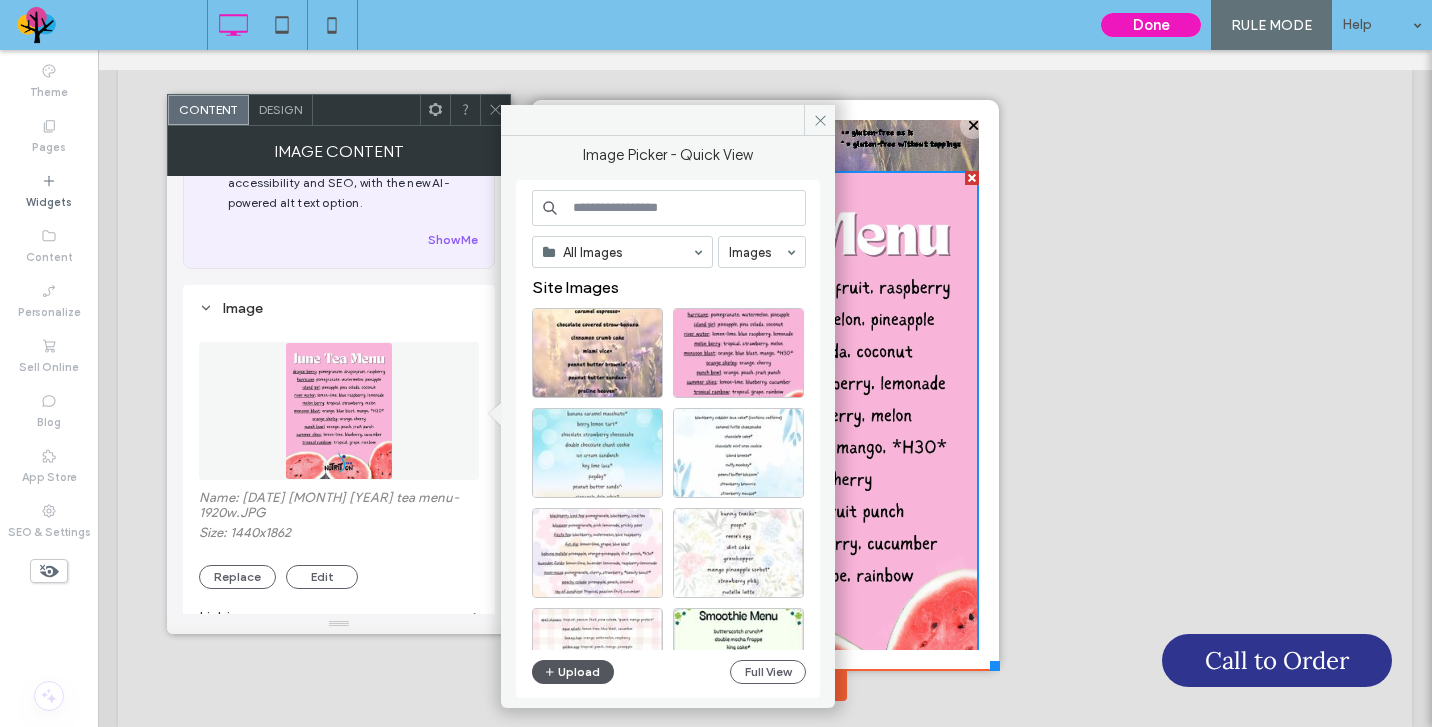 click on "Upload" at bounding box center [573, 672] 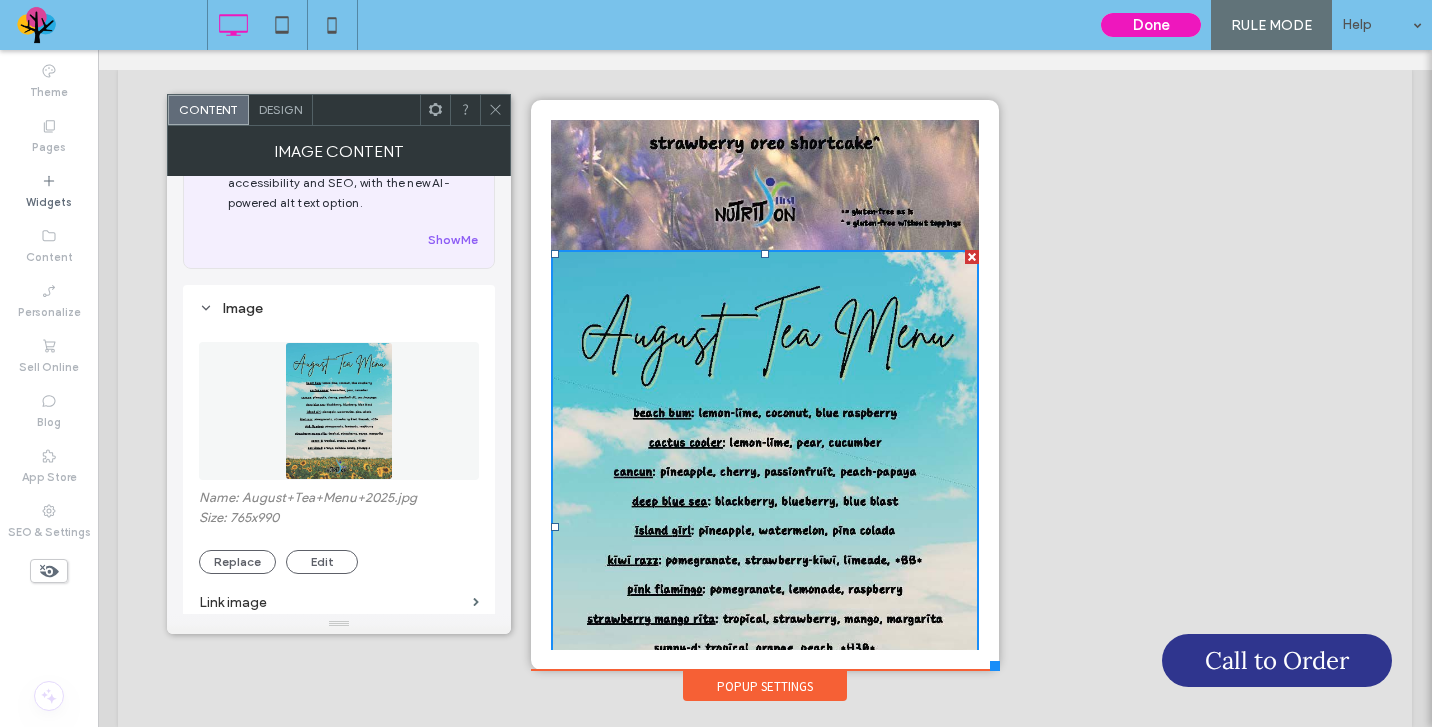 scroll, scrollTop: 565, scrollLeft: 0, axis: vertical 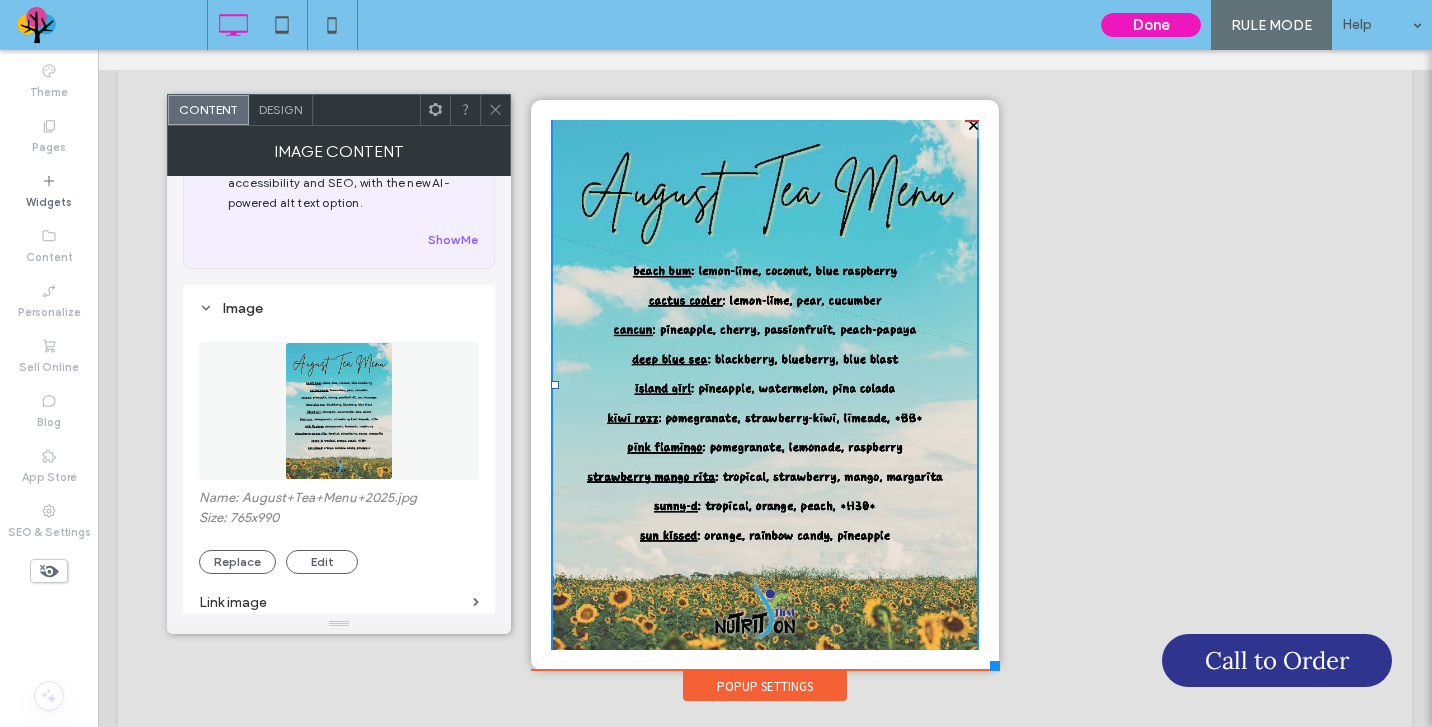 click 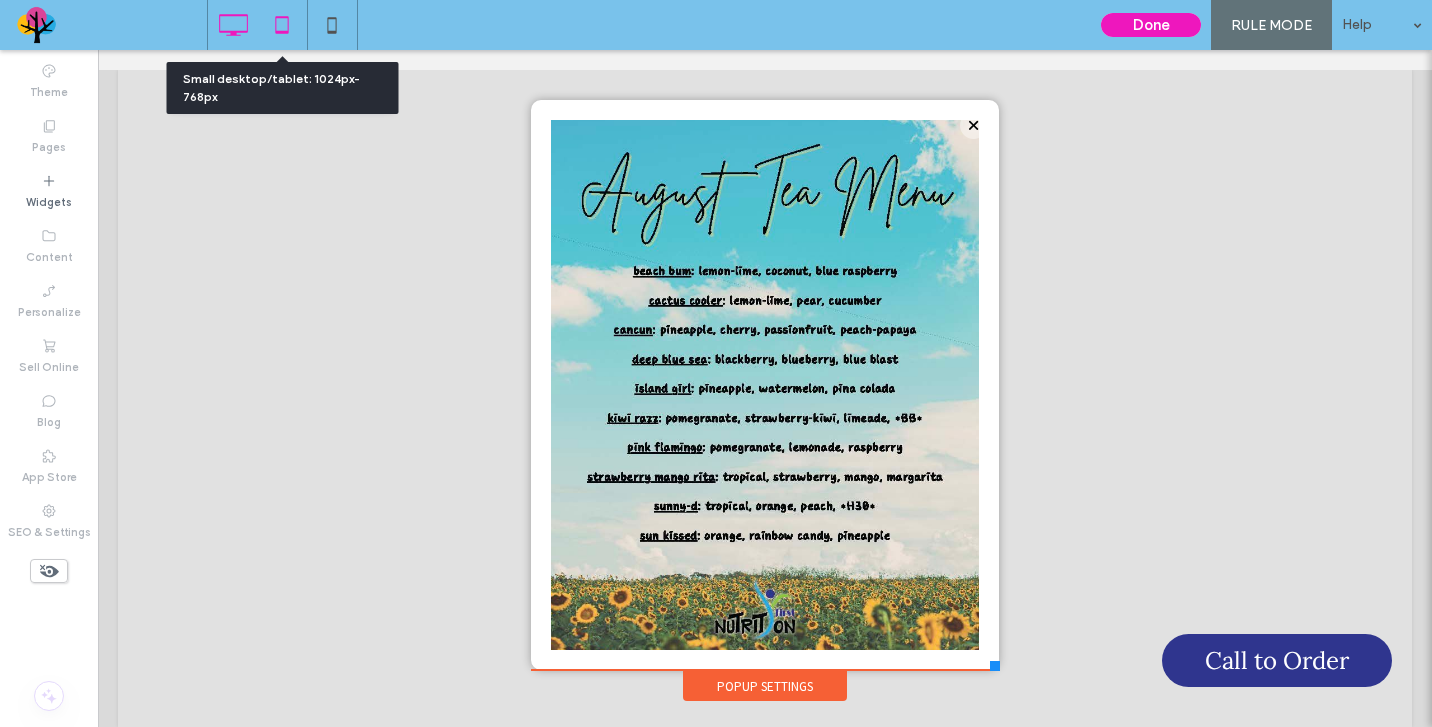 click 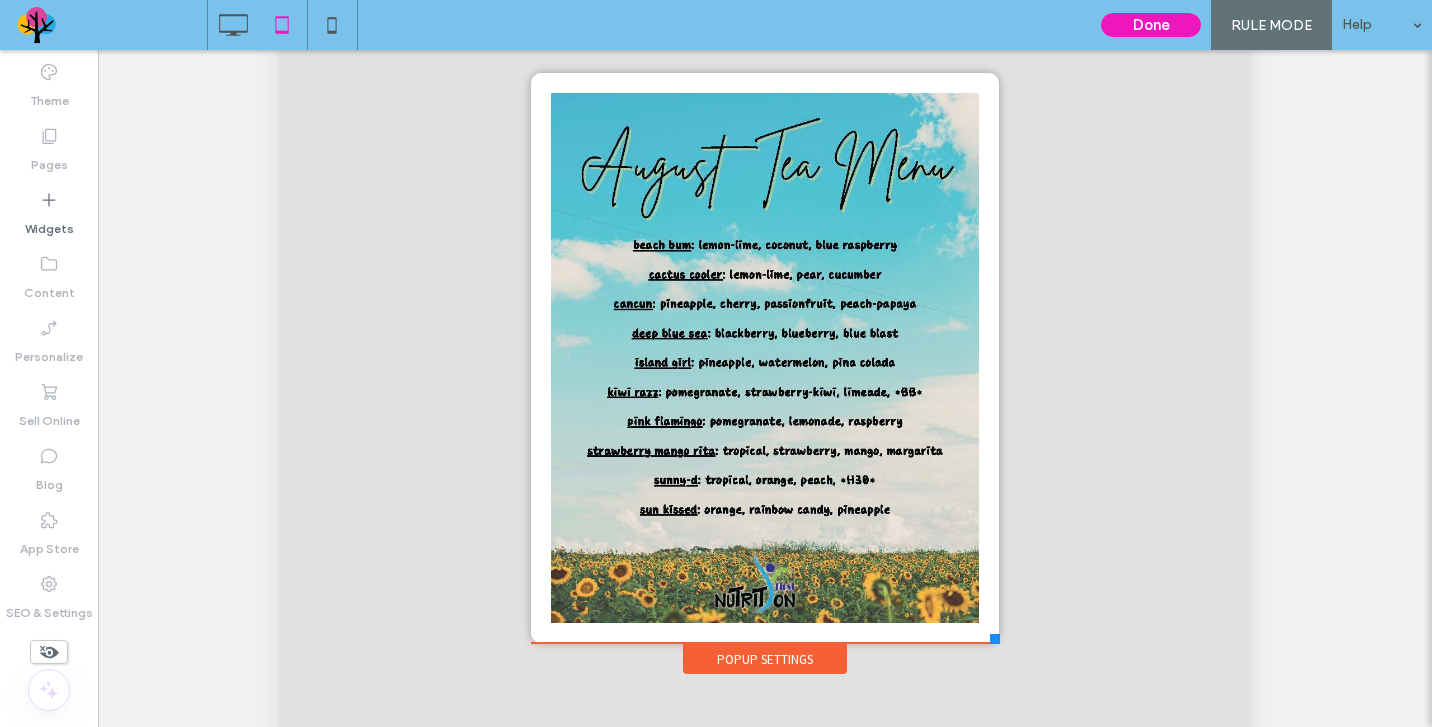scroll, scrollTop: 349, scrollLeft: 0, axis: vertical 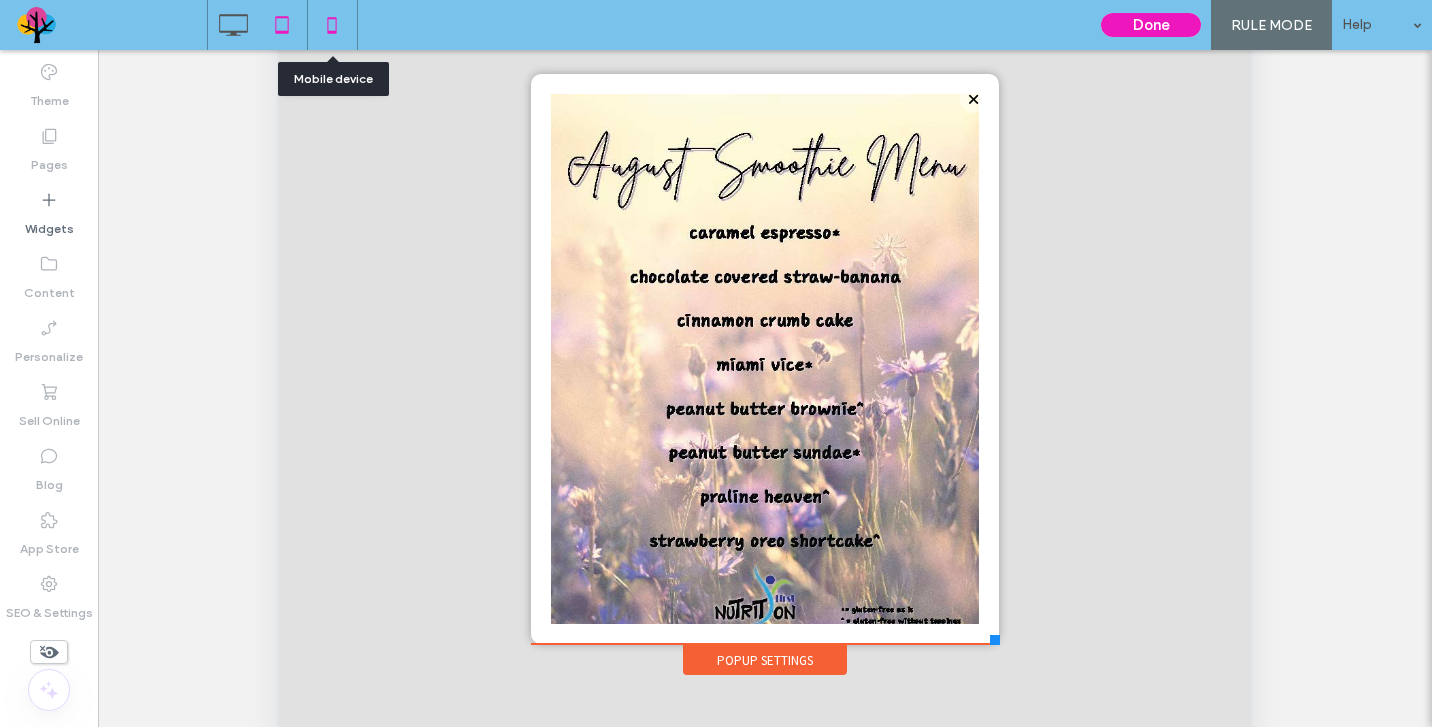click 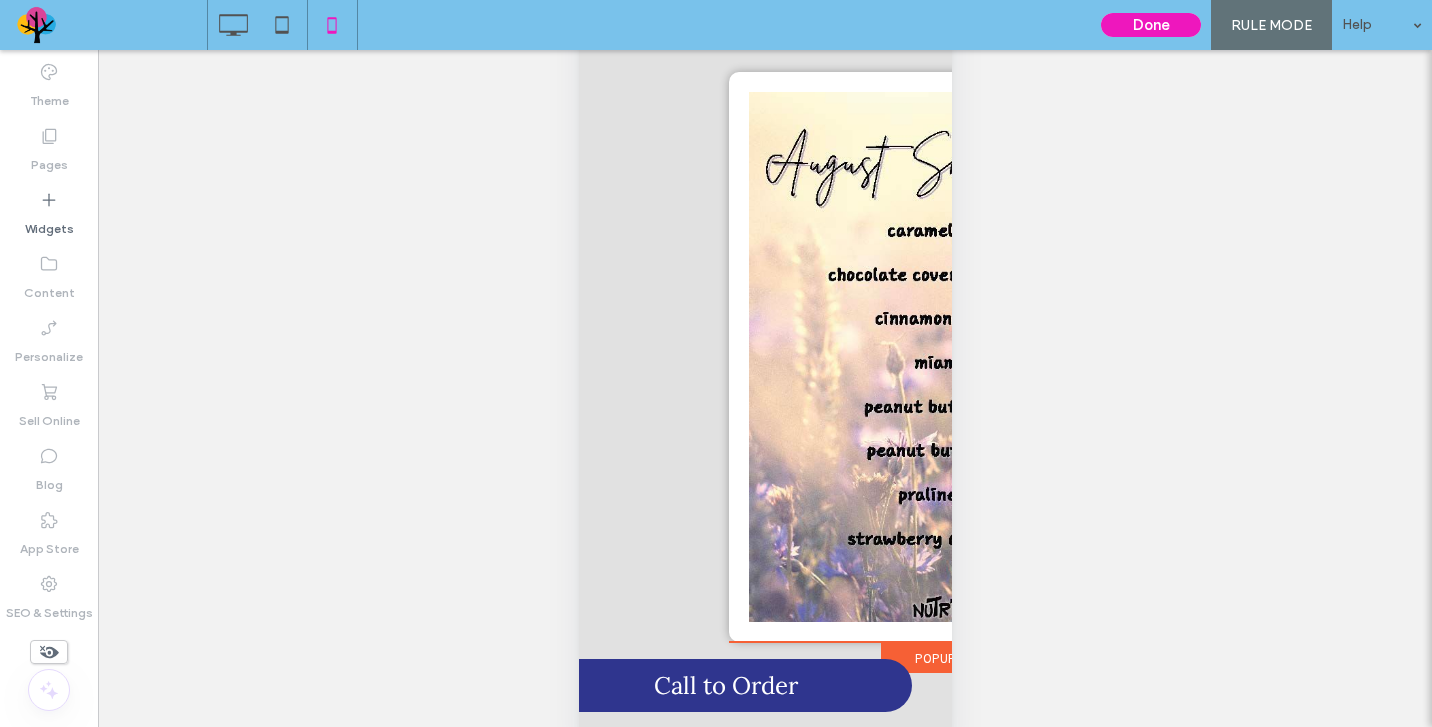 scroll, scrollTop: 100, scrollLeft: 0, axis: vertical 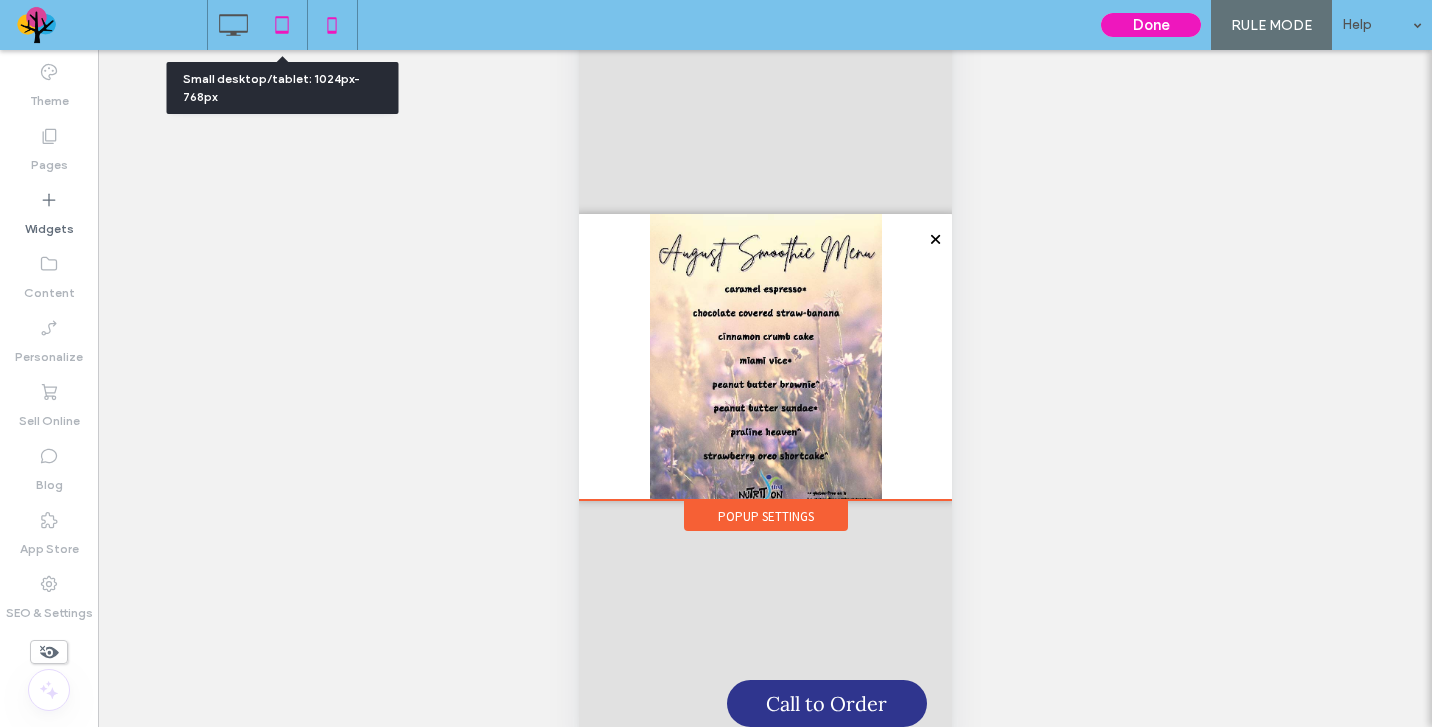 click 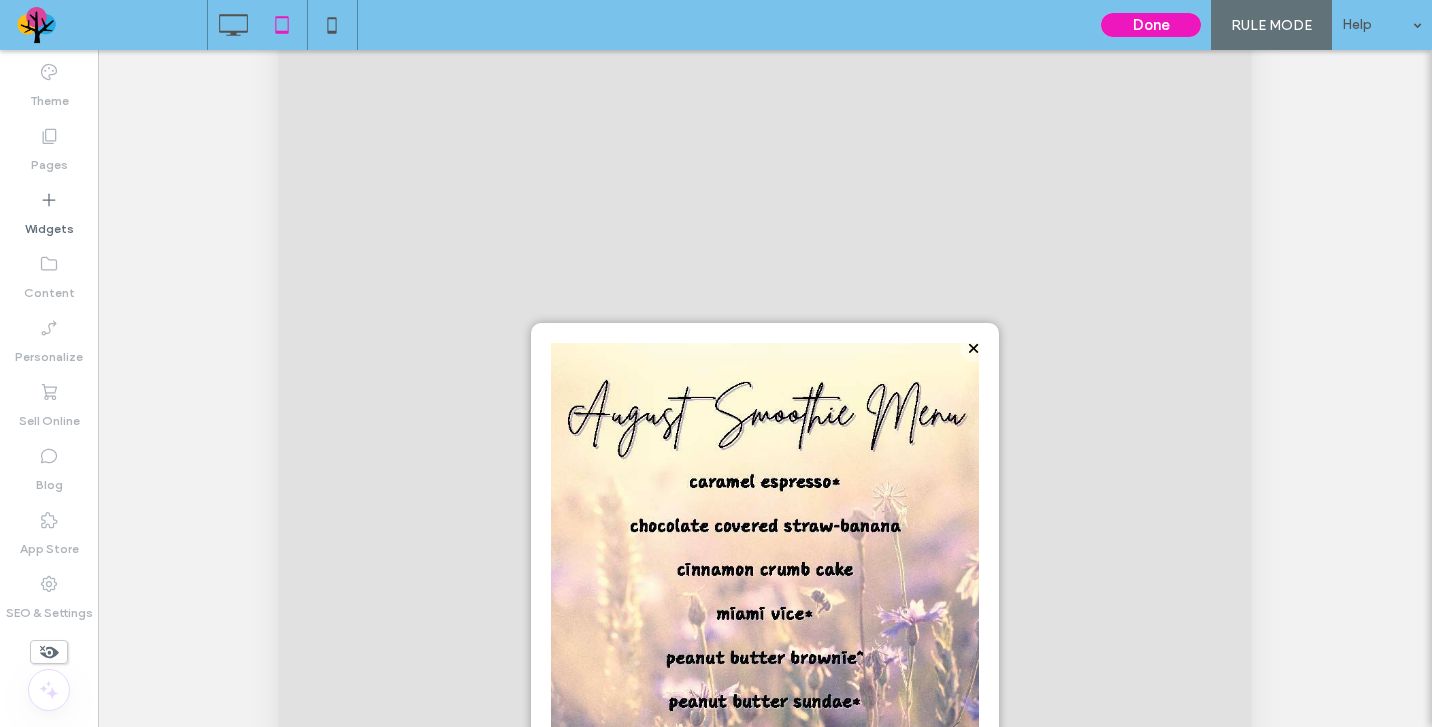 scroll, scrollTop: 0, scrollLeft: 0, axis: both 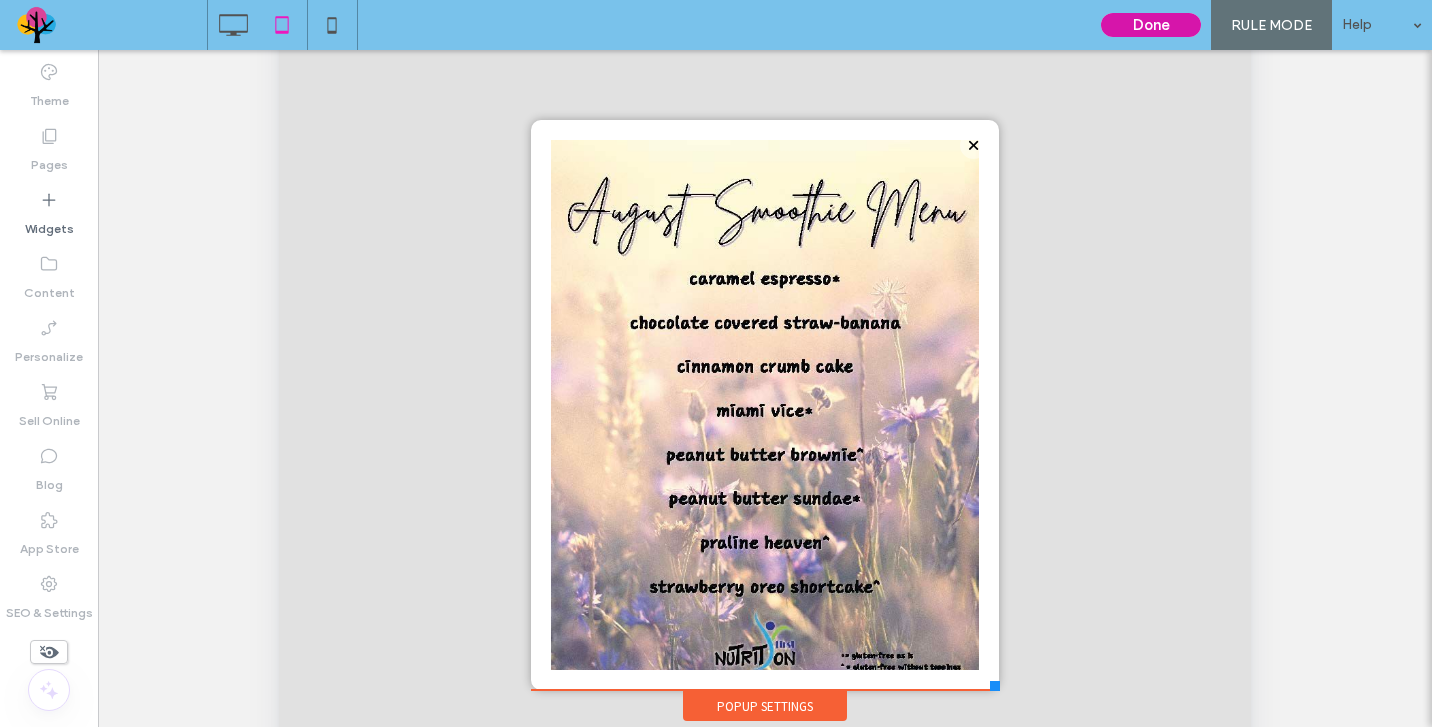 click on "Done" at bounding box center [1151, 25] 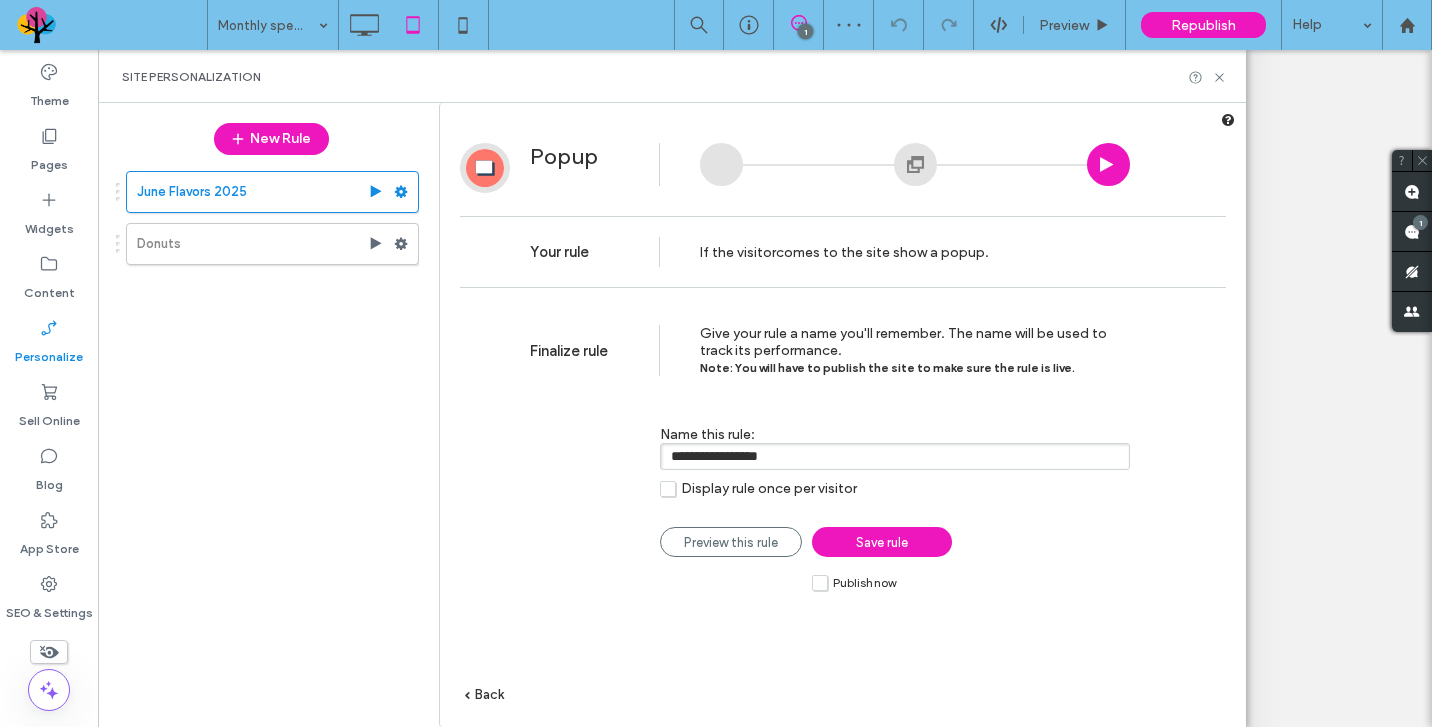 click on "**********" at bounding box center [895, 456] 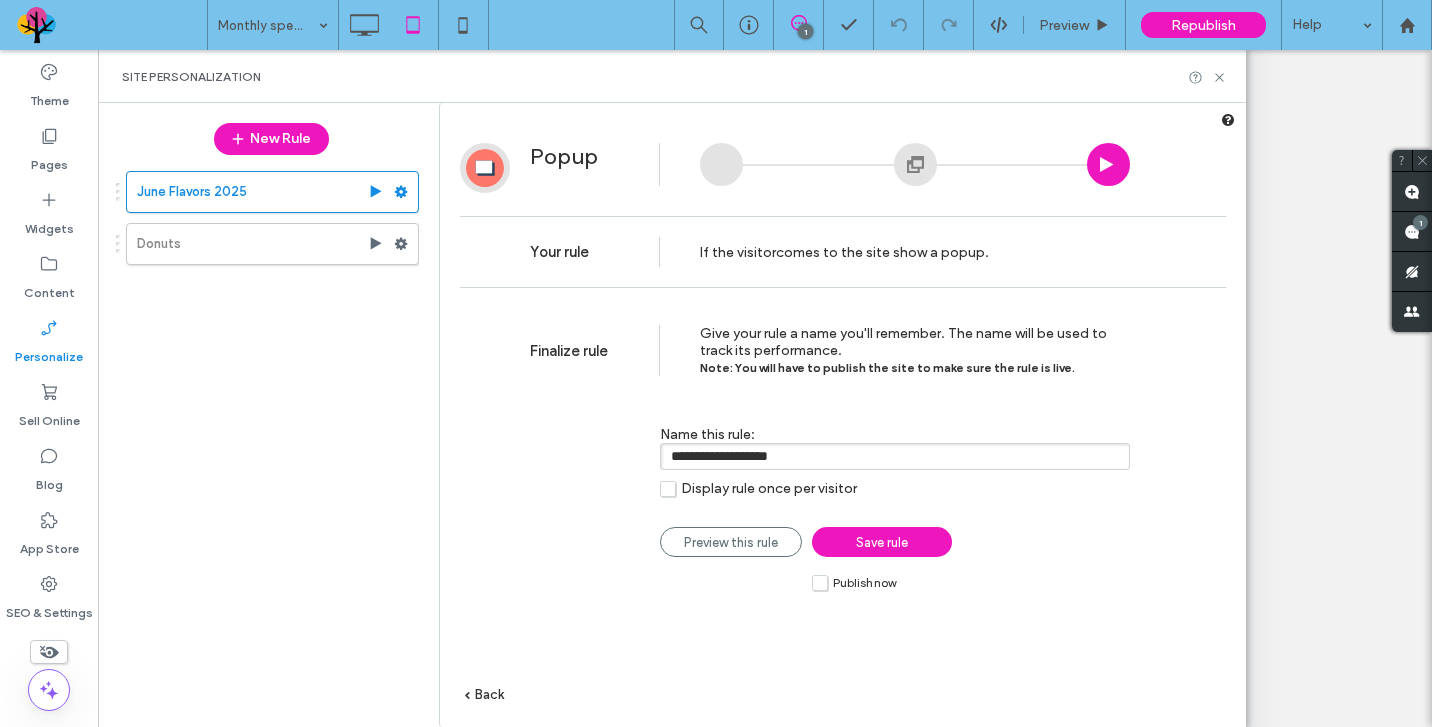 type on "**********" 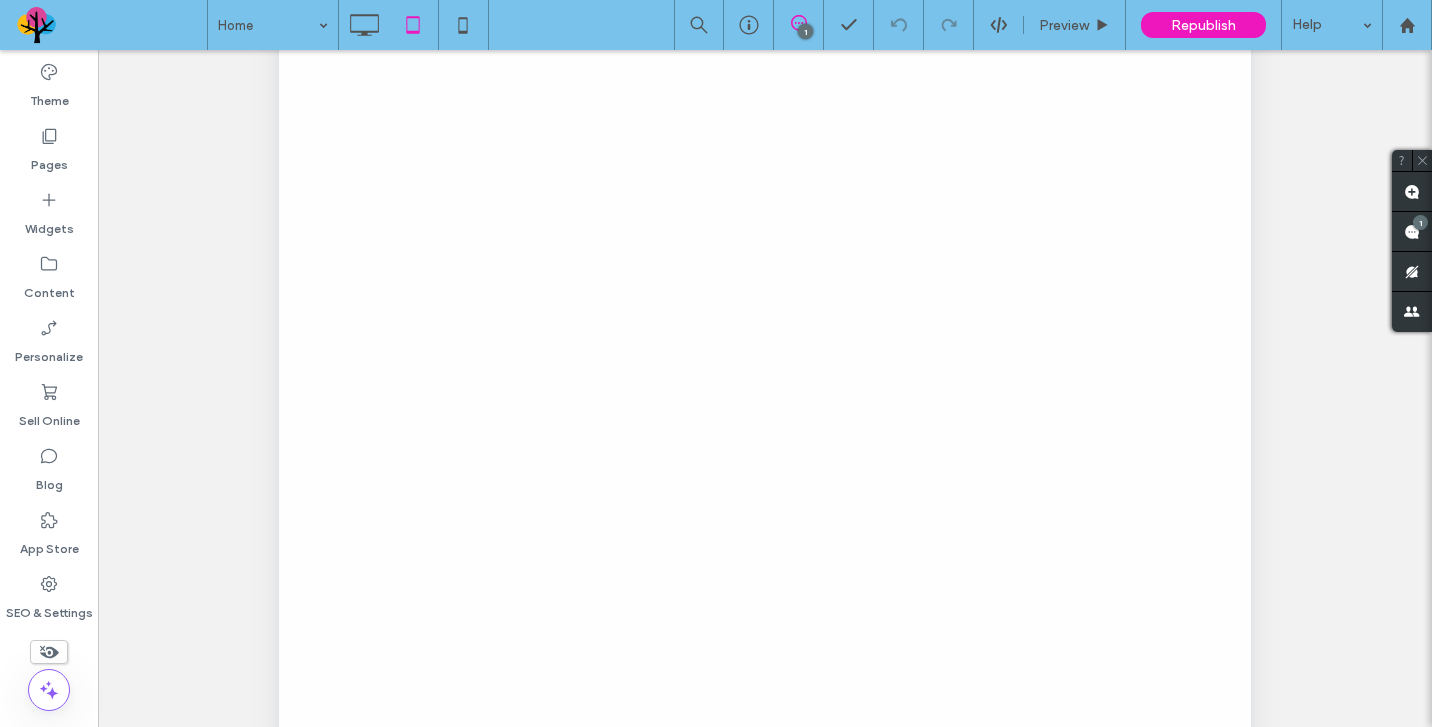 click at bounding box center (716, 363) 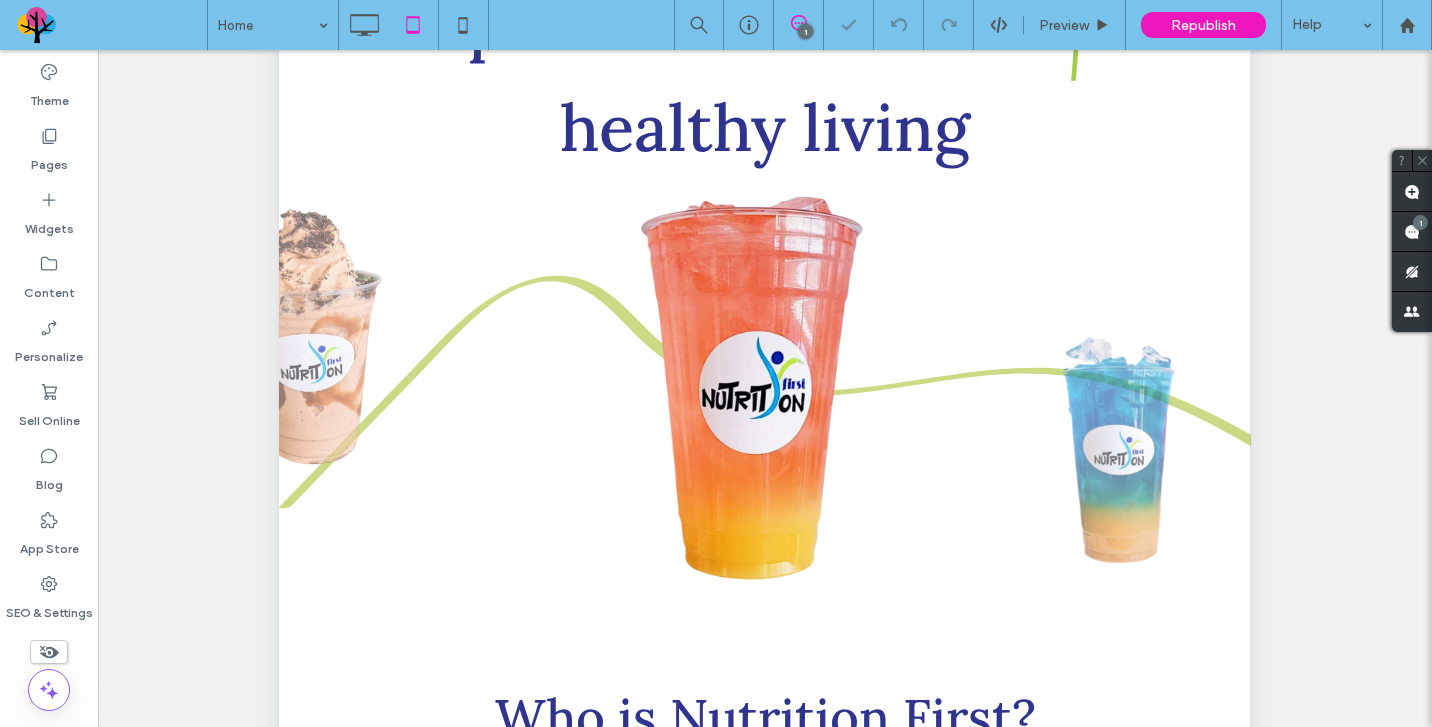scroll, scrollTop: 0, scrollLeft: 0, axis: both 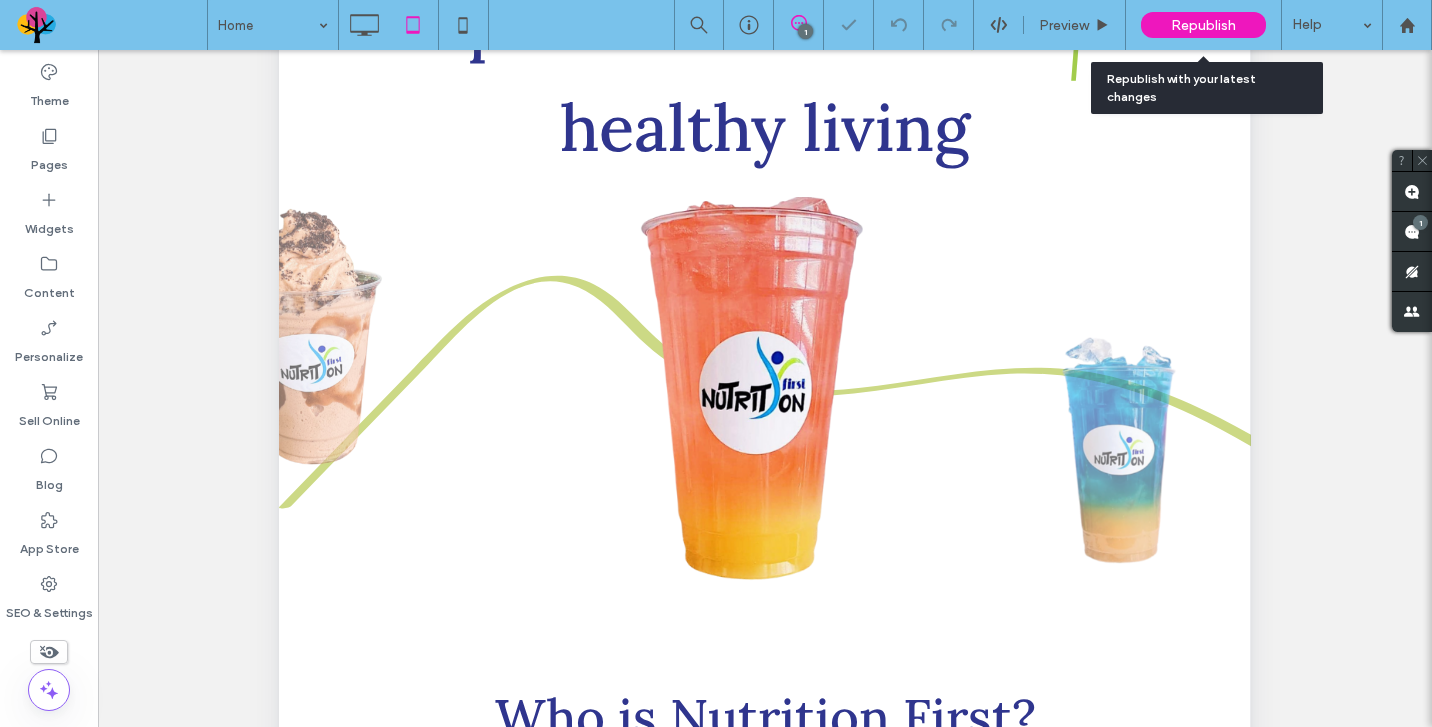 click on "Republish" at bounding box center (1203, 25) 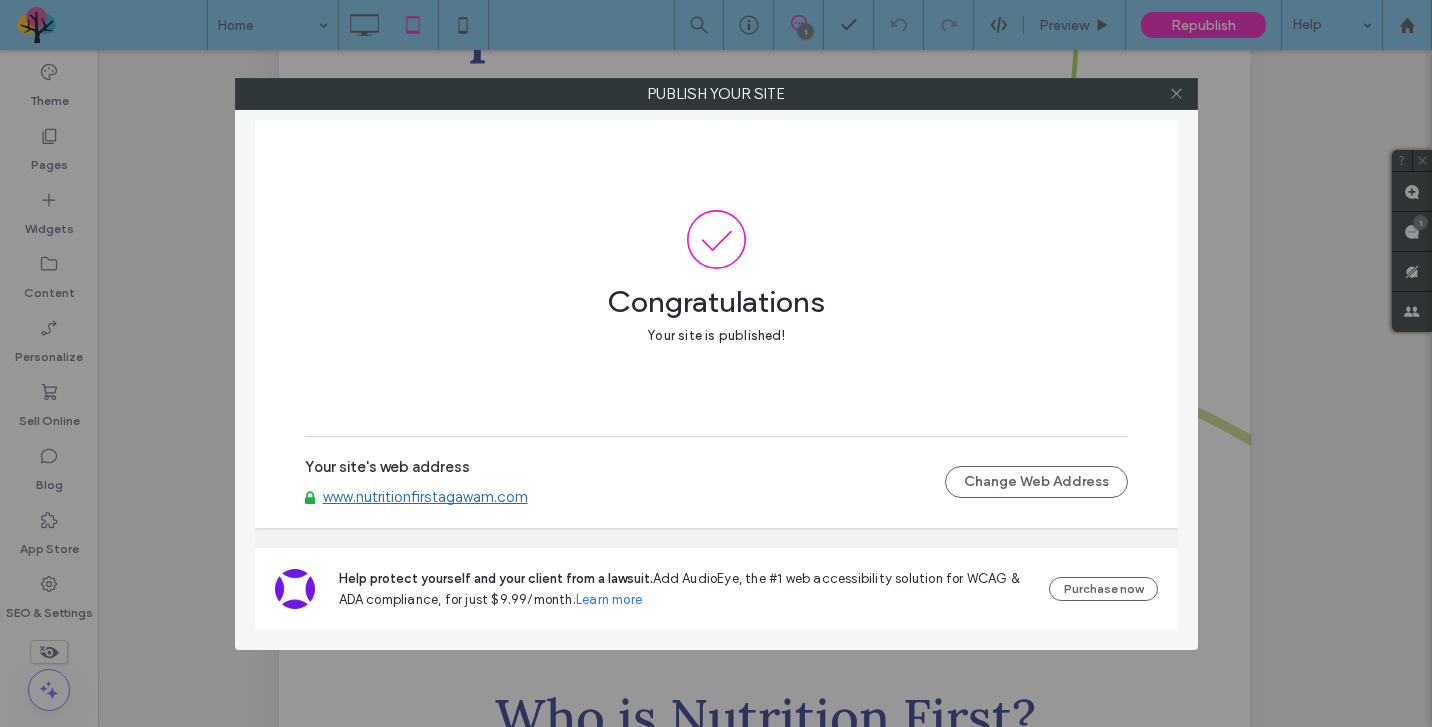 click 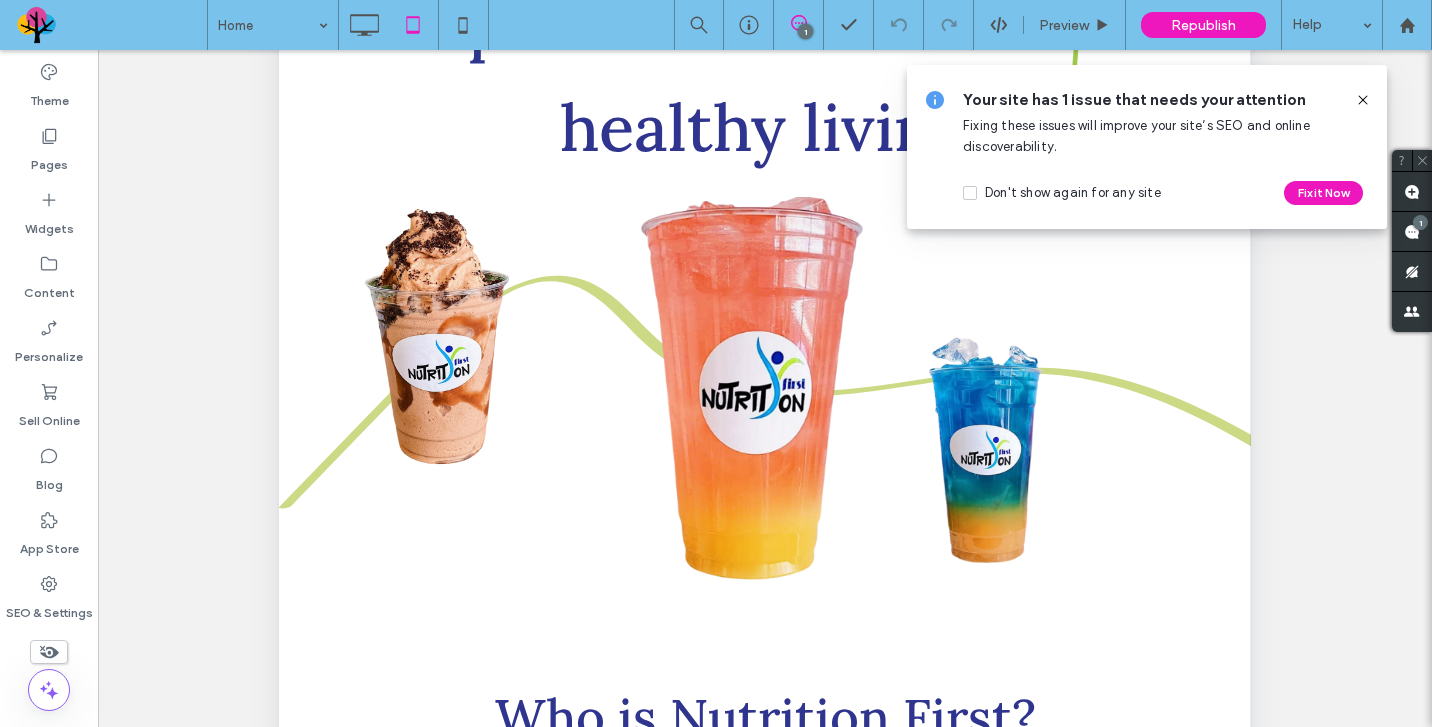 click 